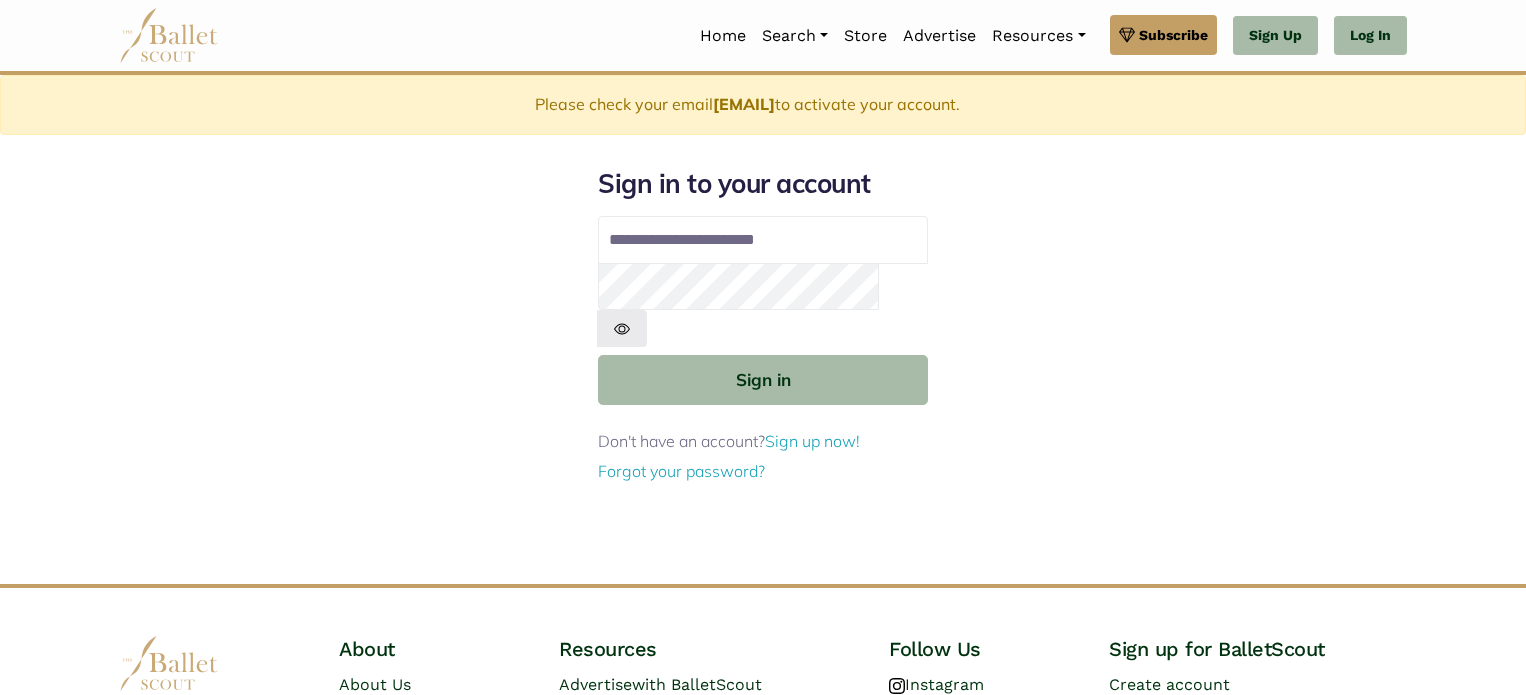 scroll, scrollTop: 0, scrollLeft: 0, axis: both 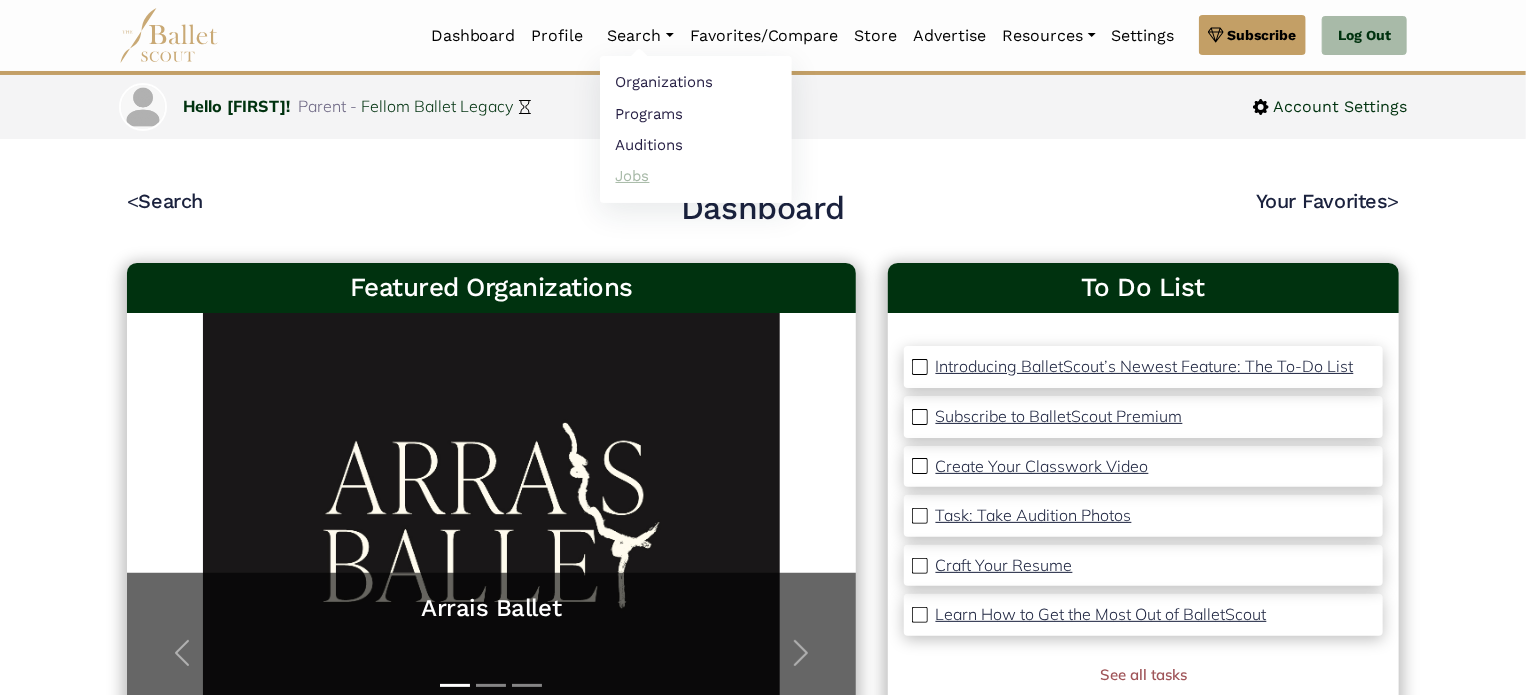 click on "Jobs" at bounding box center (696, 175) 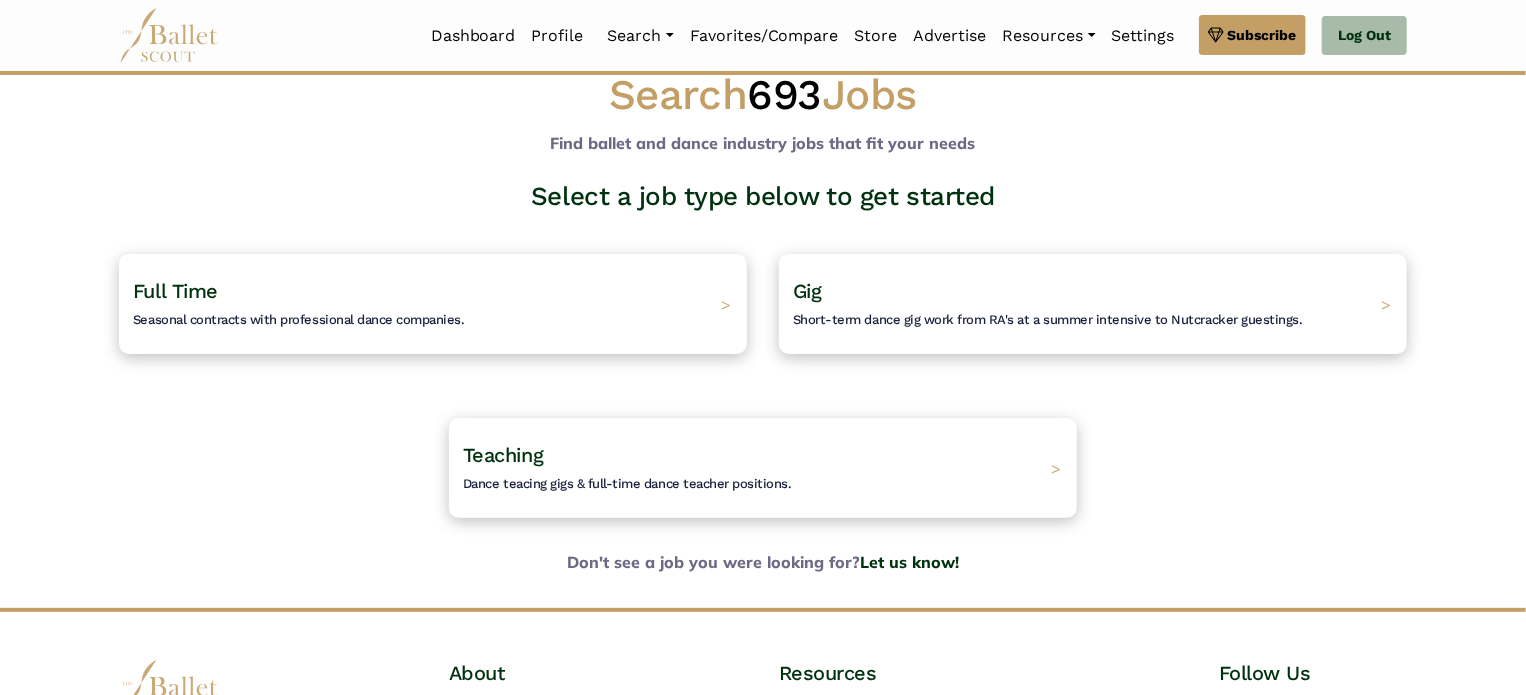 scroll, scrollTop: 40, scrollLeft: 0, axis: vertical 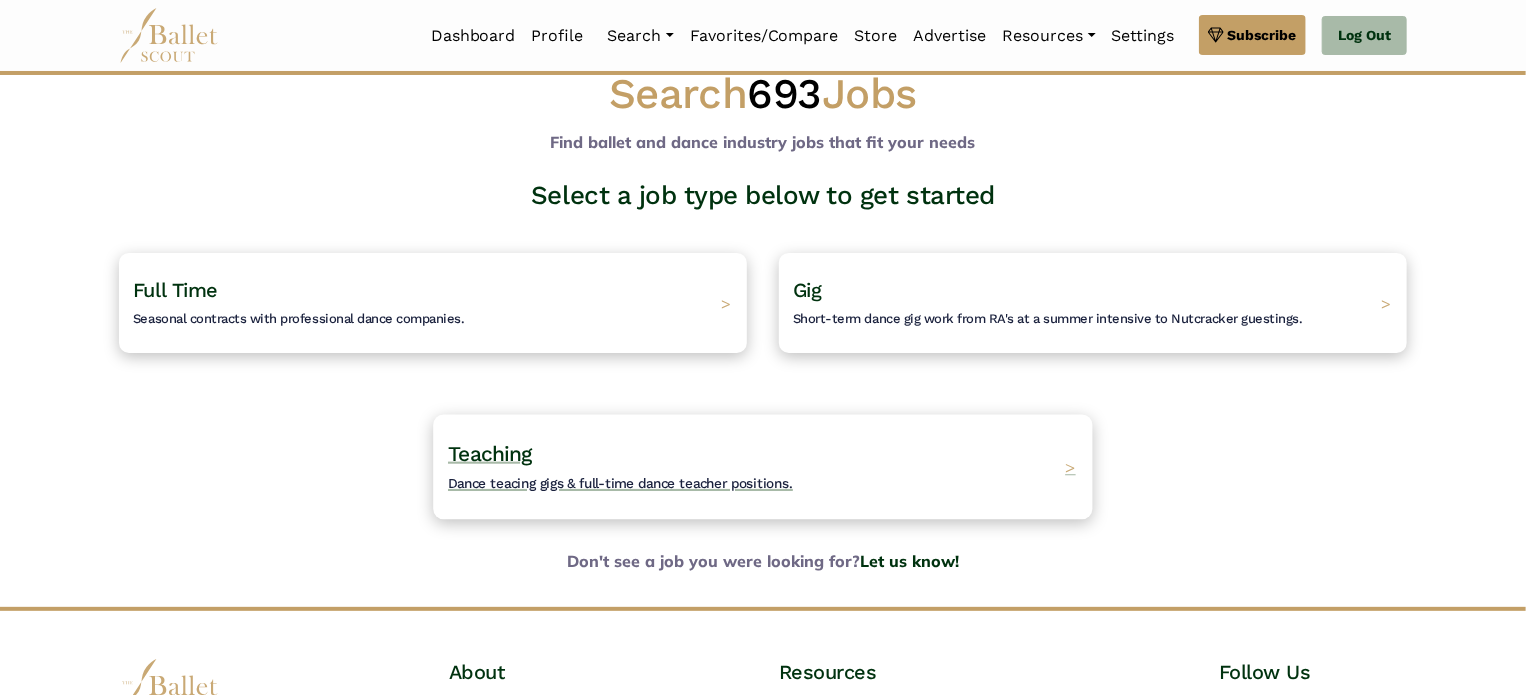 click on "Teaching Dance teacing gigs
& full-time dance teacher positions." at bounding box center (620, 467) 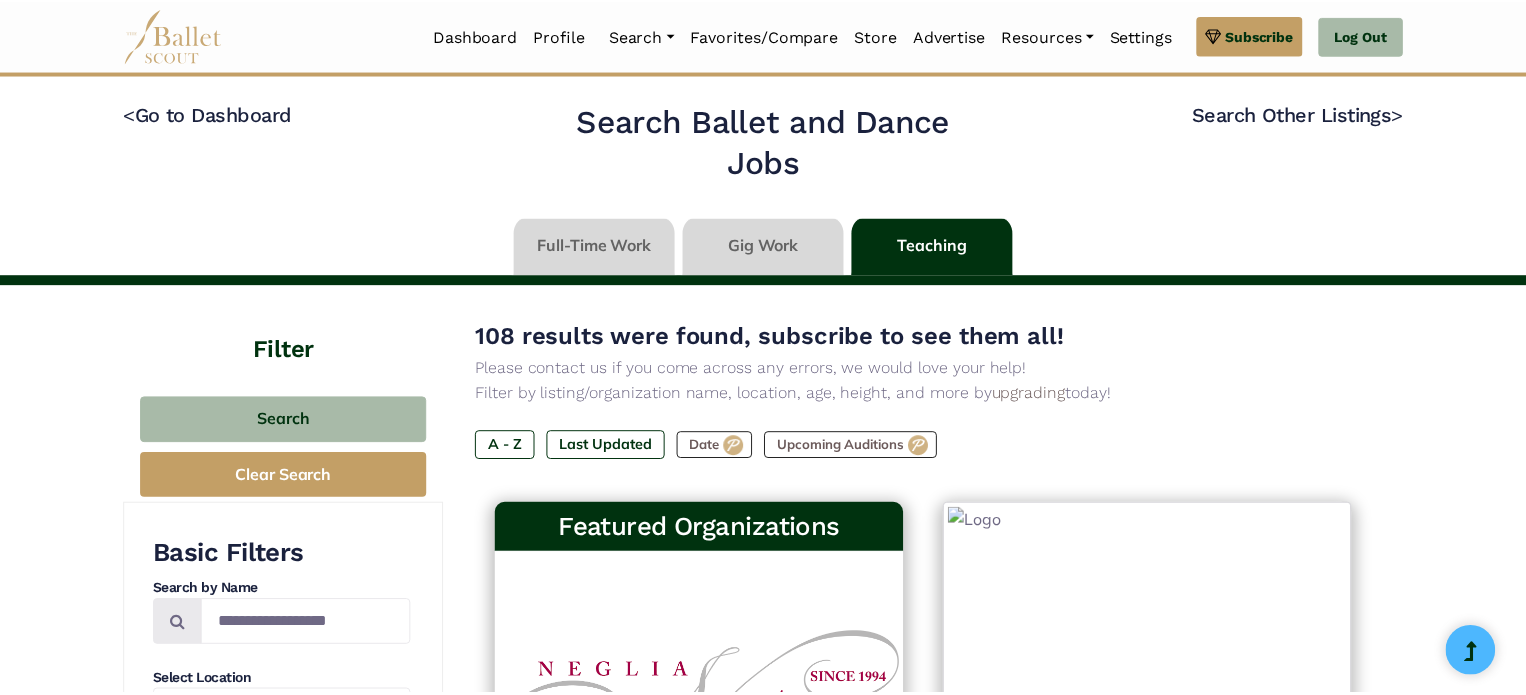 scroll, scrollTop: 0, scrollLeft: 0, axis: both 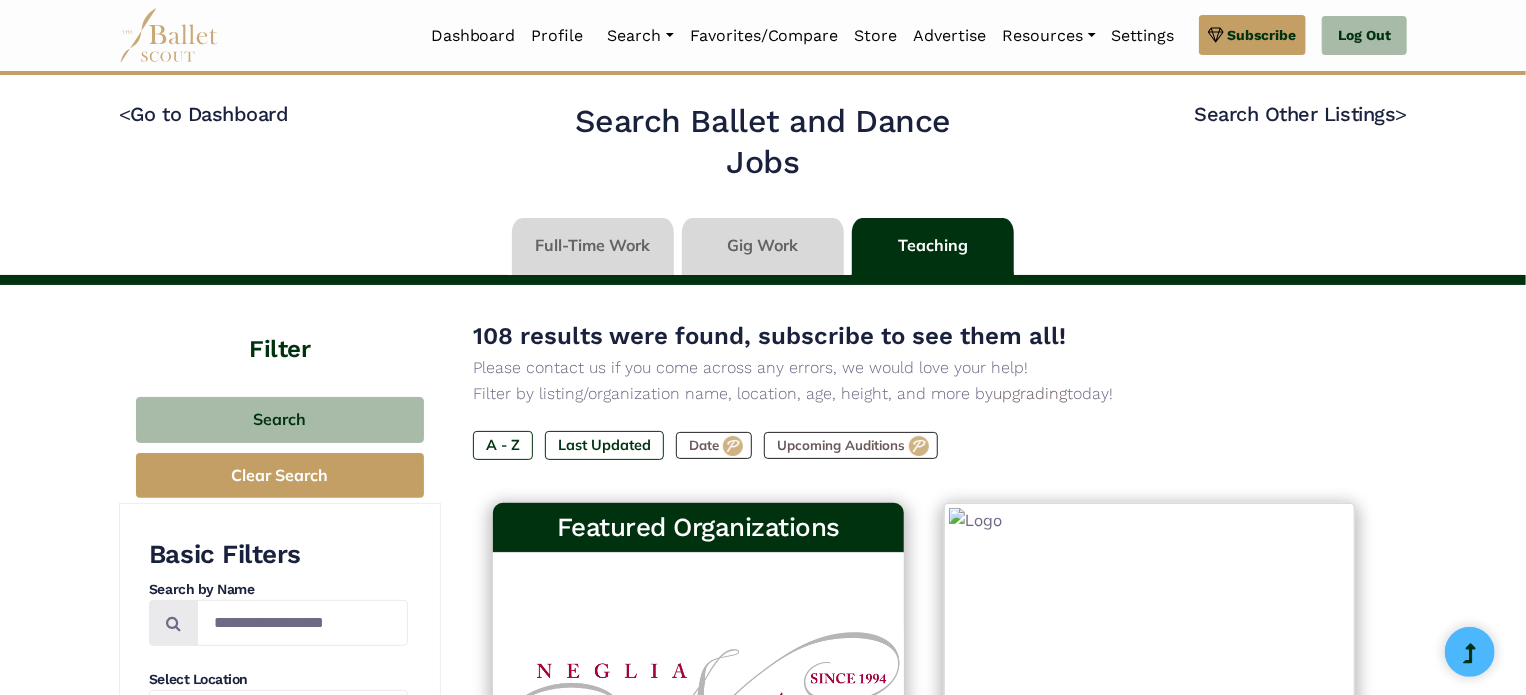 type on "******" 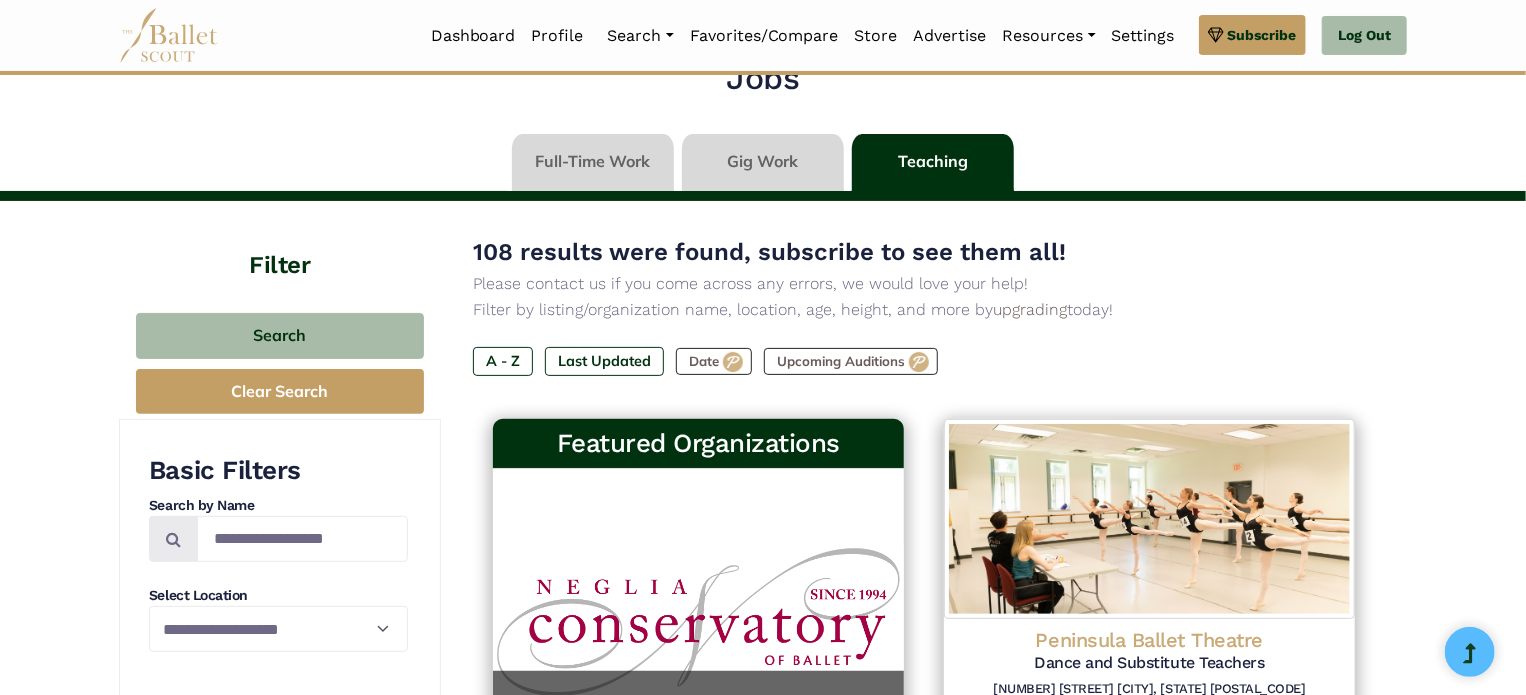 scroll, scrollTop: 0, scrollLeft: 0, axis: both 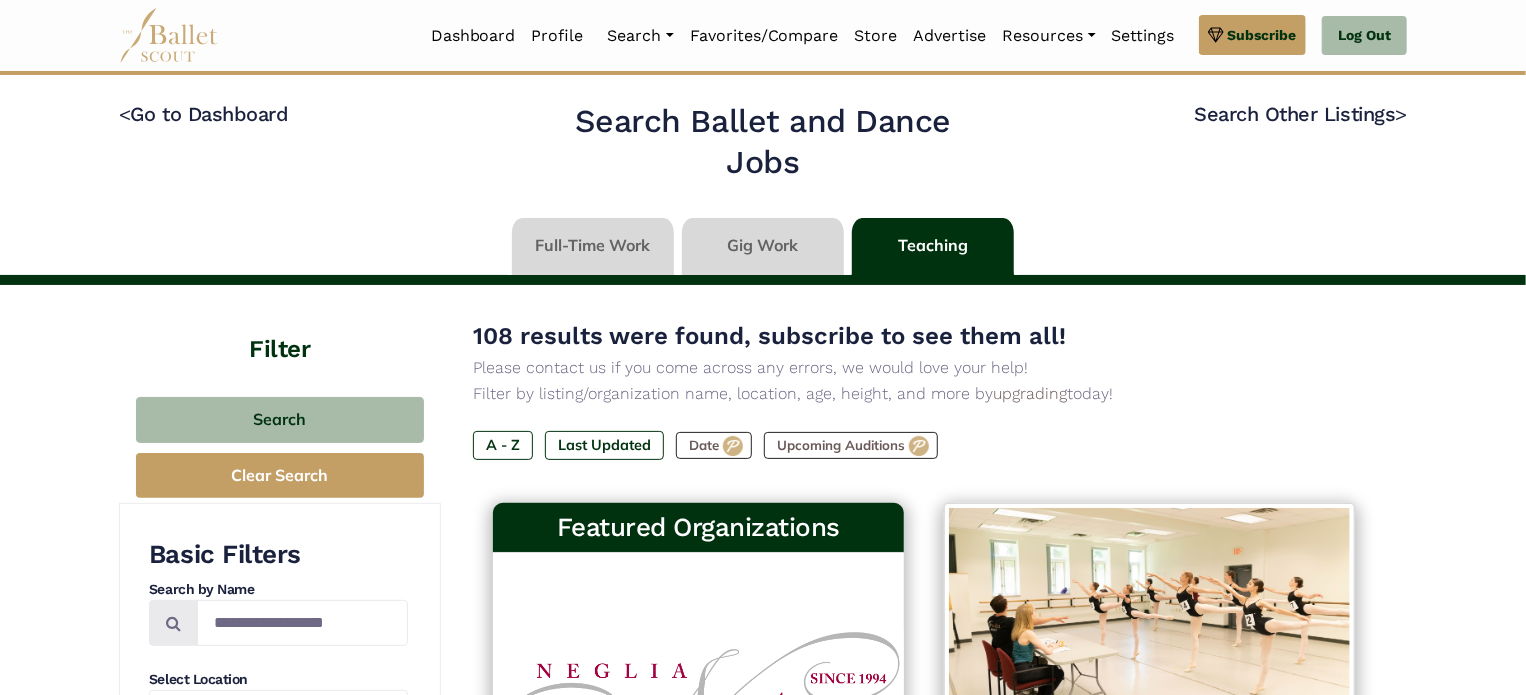 click at bounding box center [593, 246] 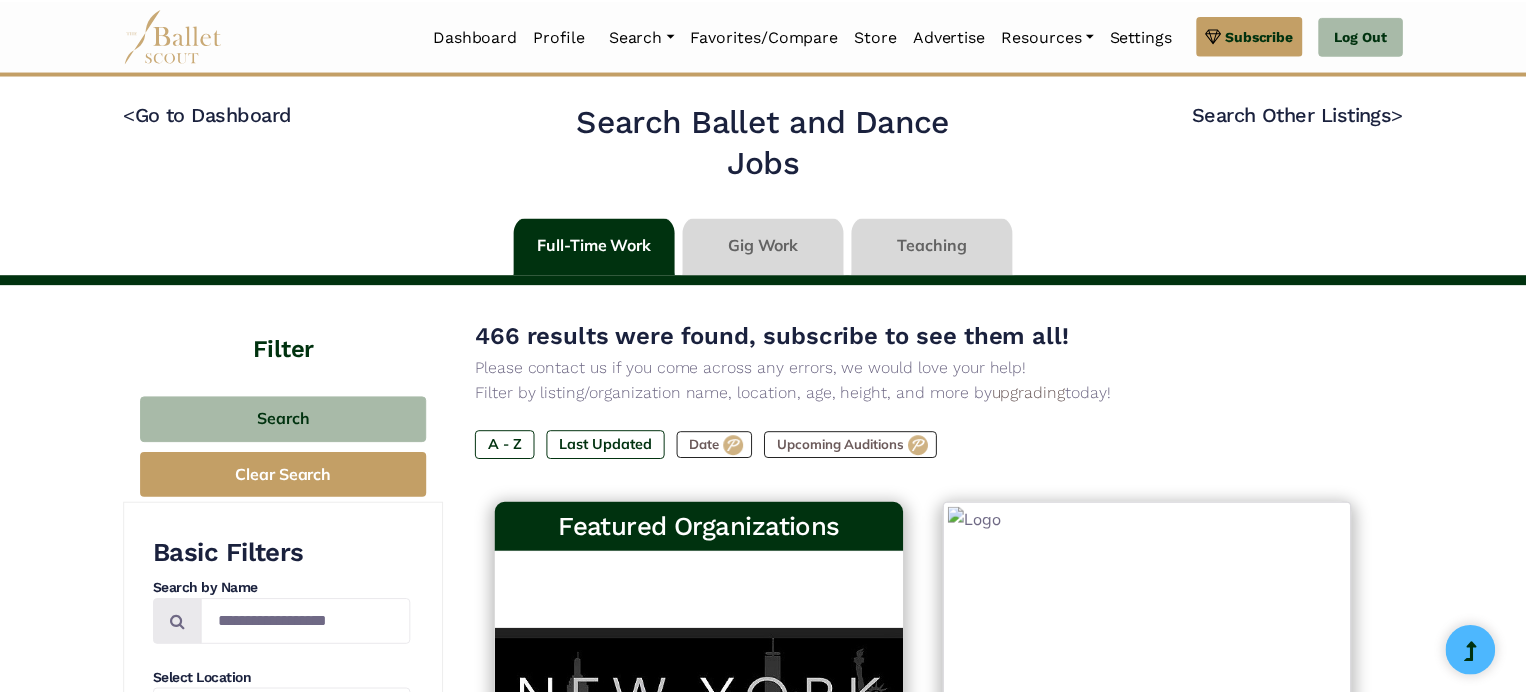 scroll, scrollTop: 0, scrollLeft: 0, axis: both 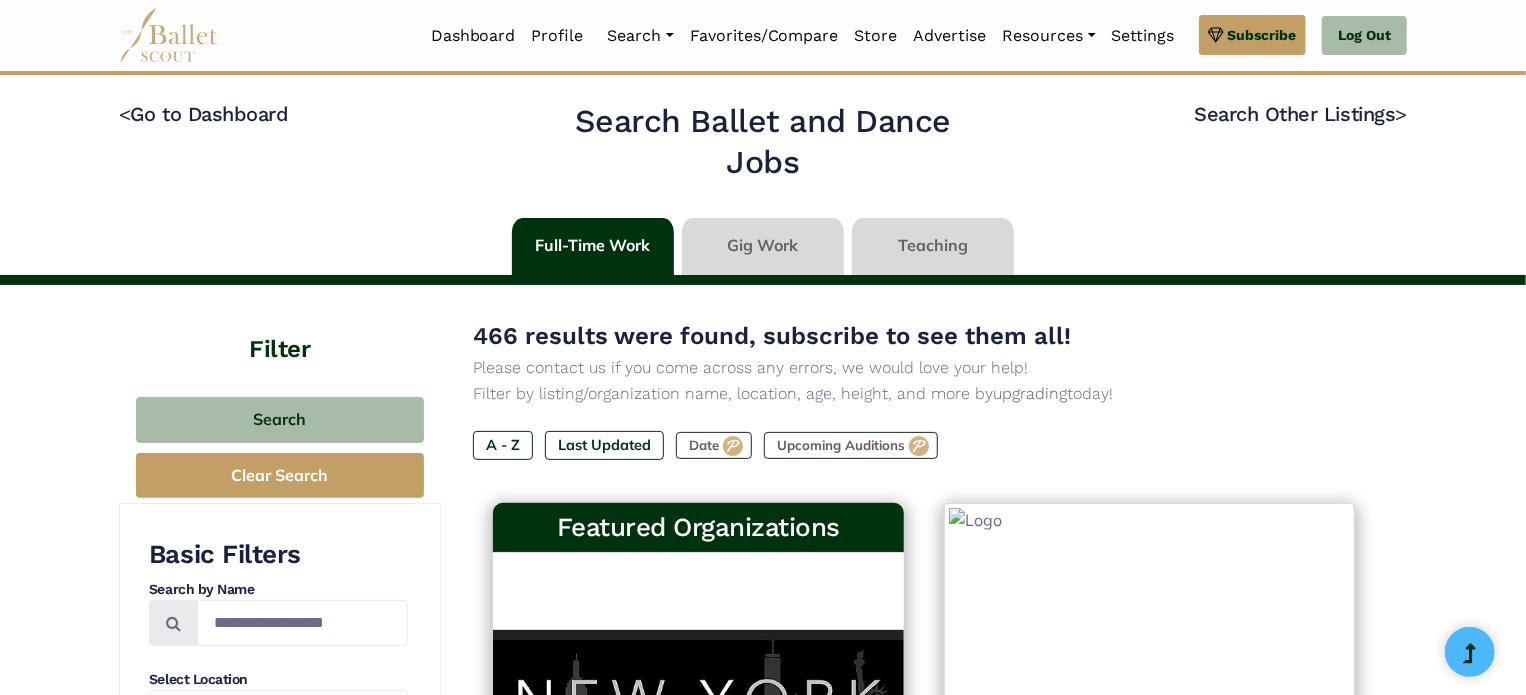 type on "******" 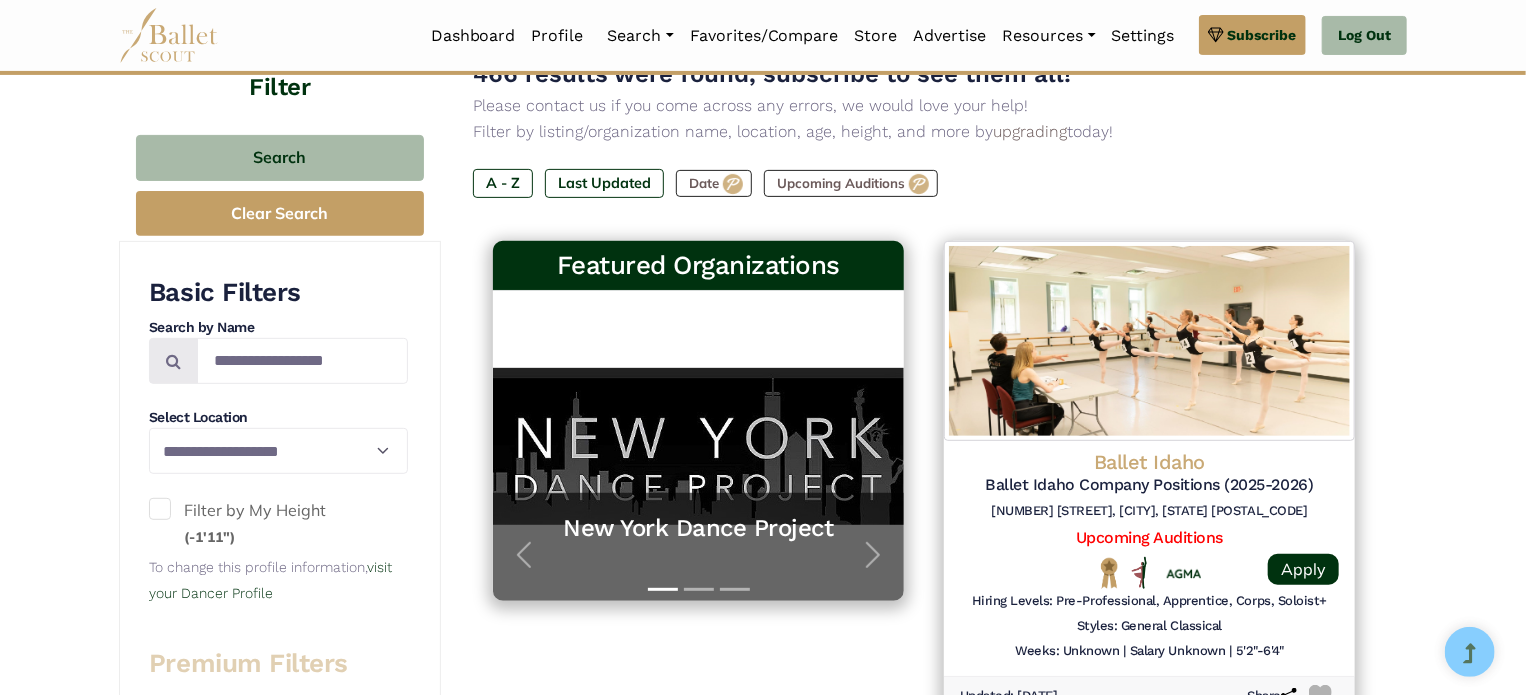 scroll, scrollTop: 264, scrollLeft: 0, axis: vertical 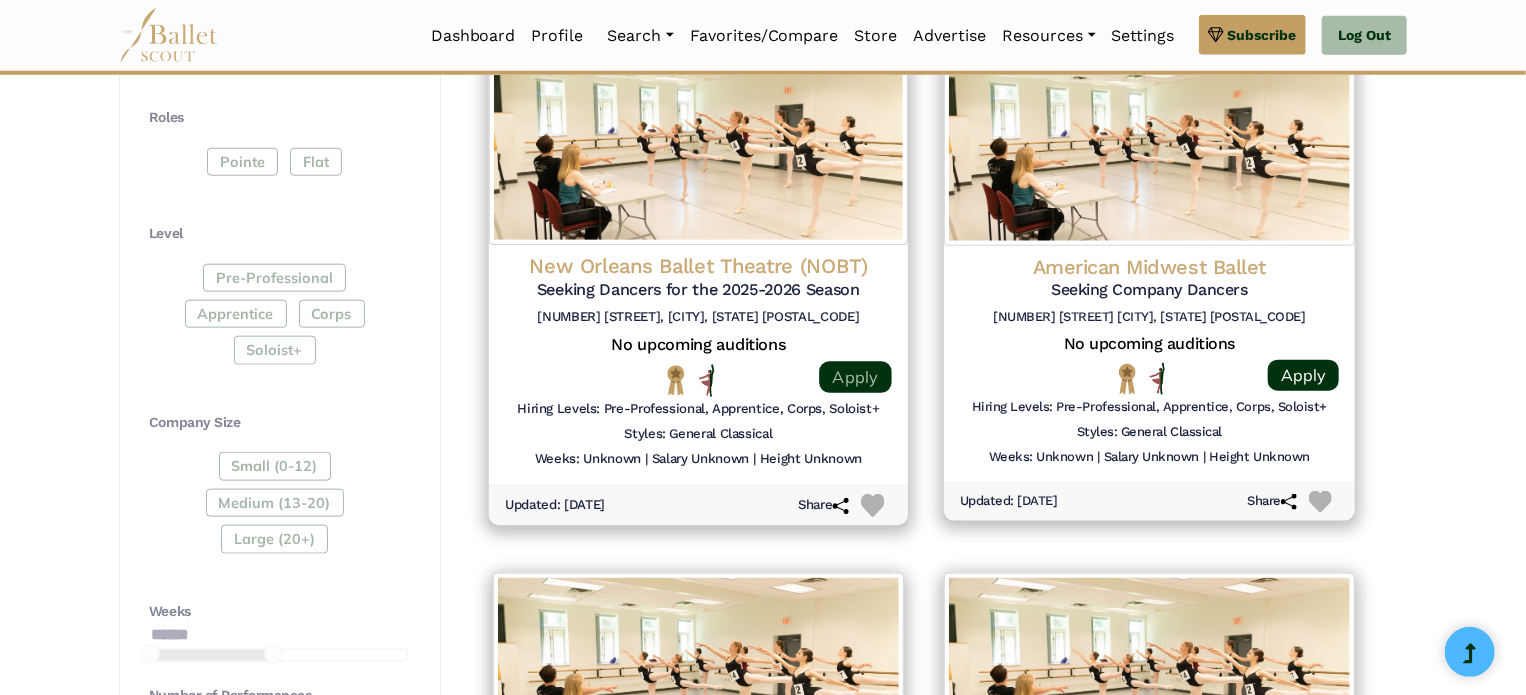 click on "Apply" at bounding box center (855, 377) 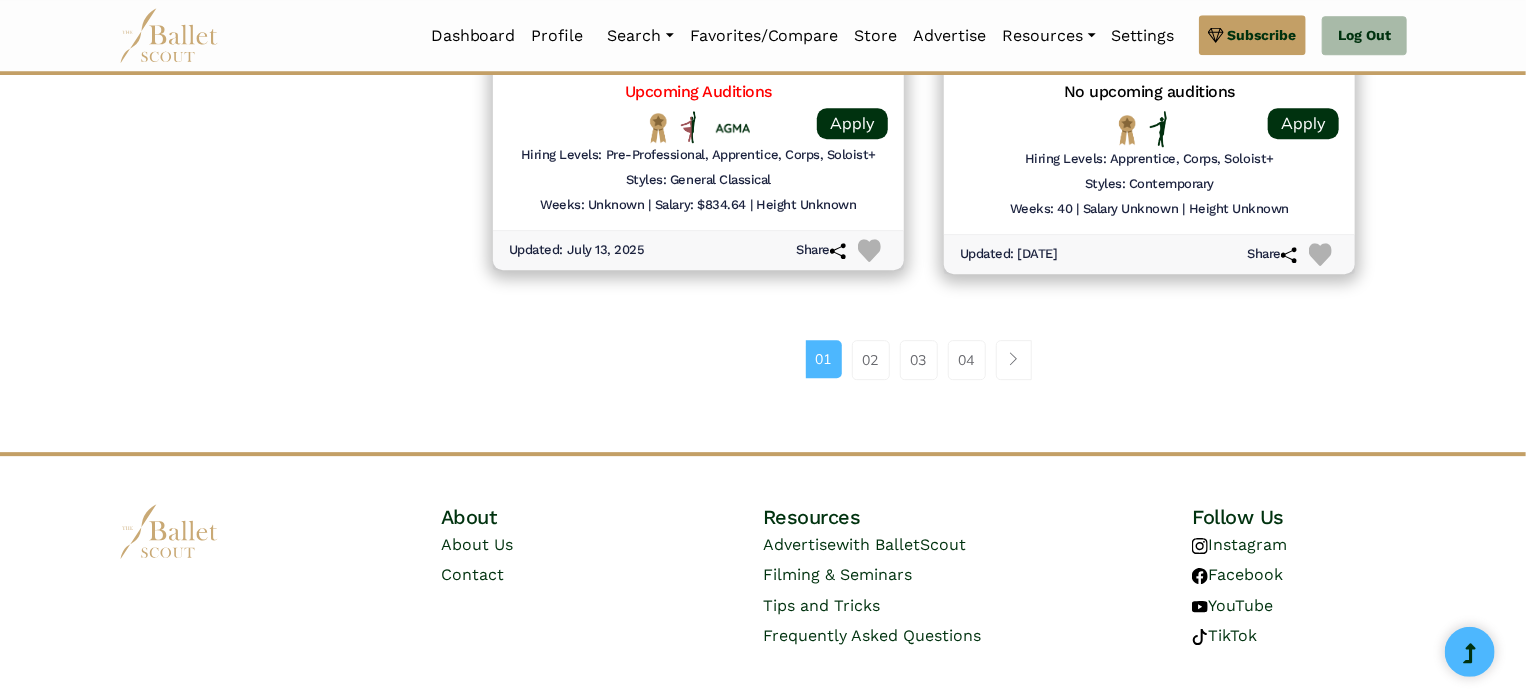 scroll, scrollTop: 2824, scrollLeft: 0, axis: vertical 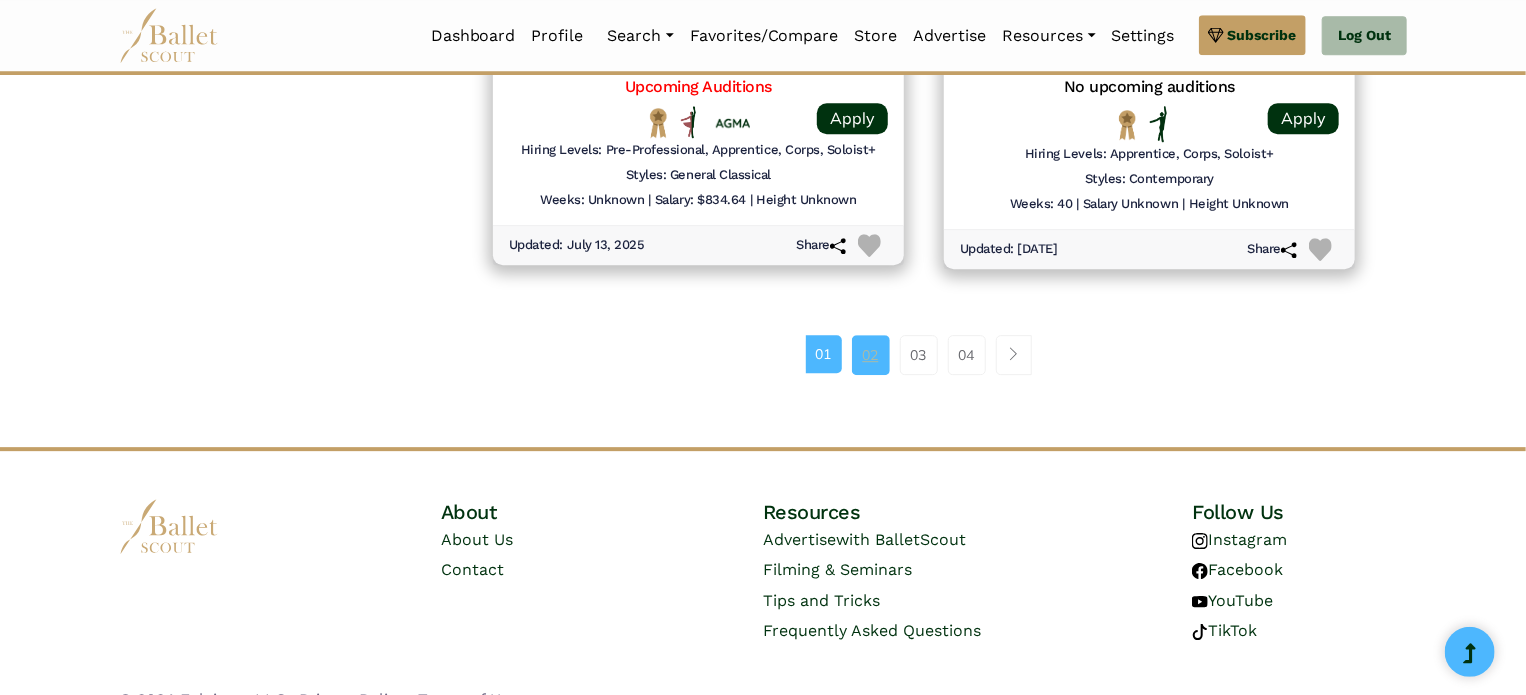 click on "02" at bounding box center [871, 355] 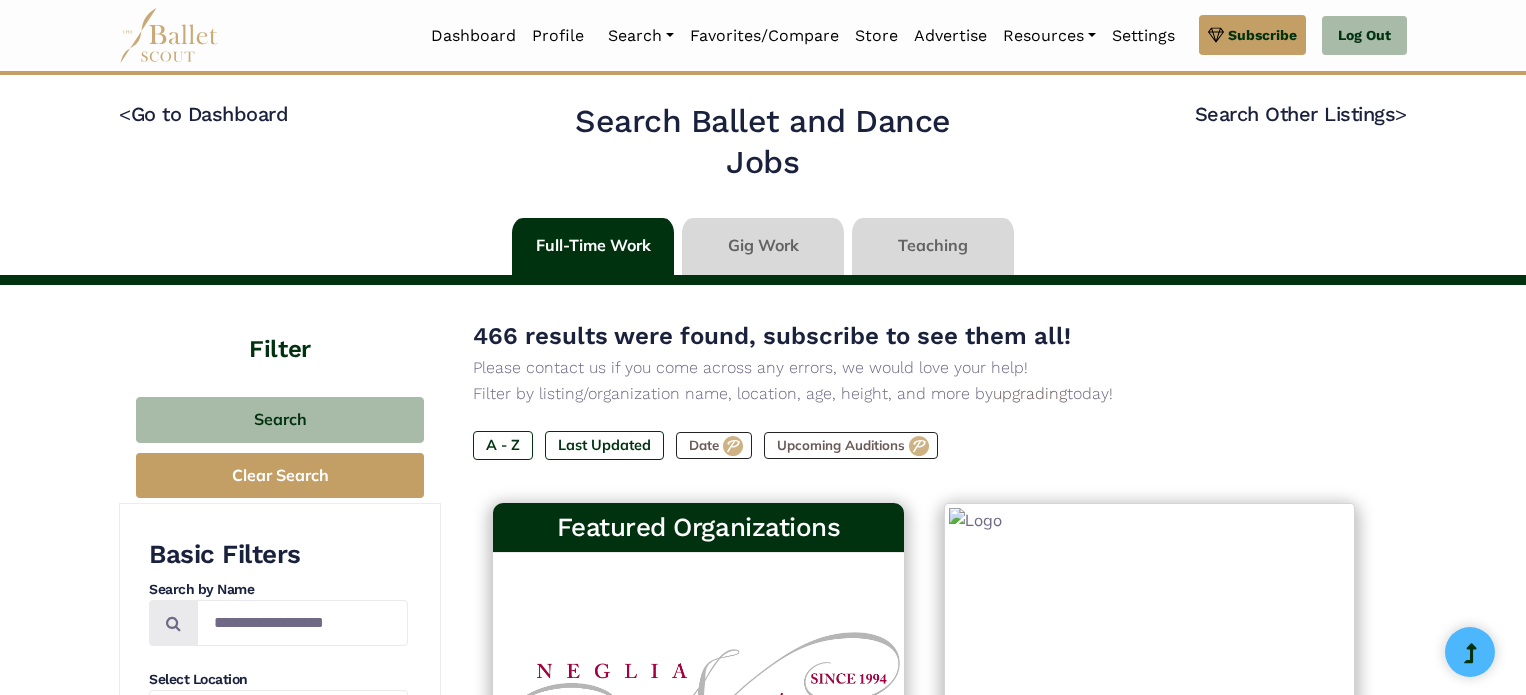 scroll, scrollTop: 0, scrollLeft: 0, axis: both 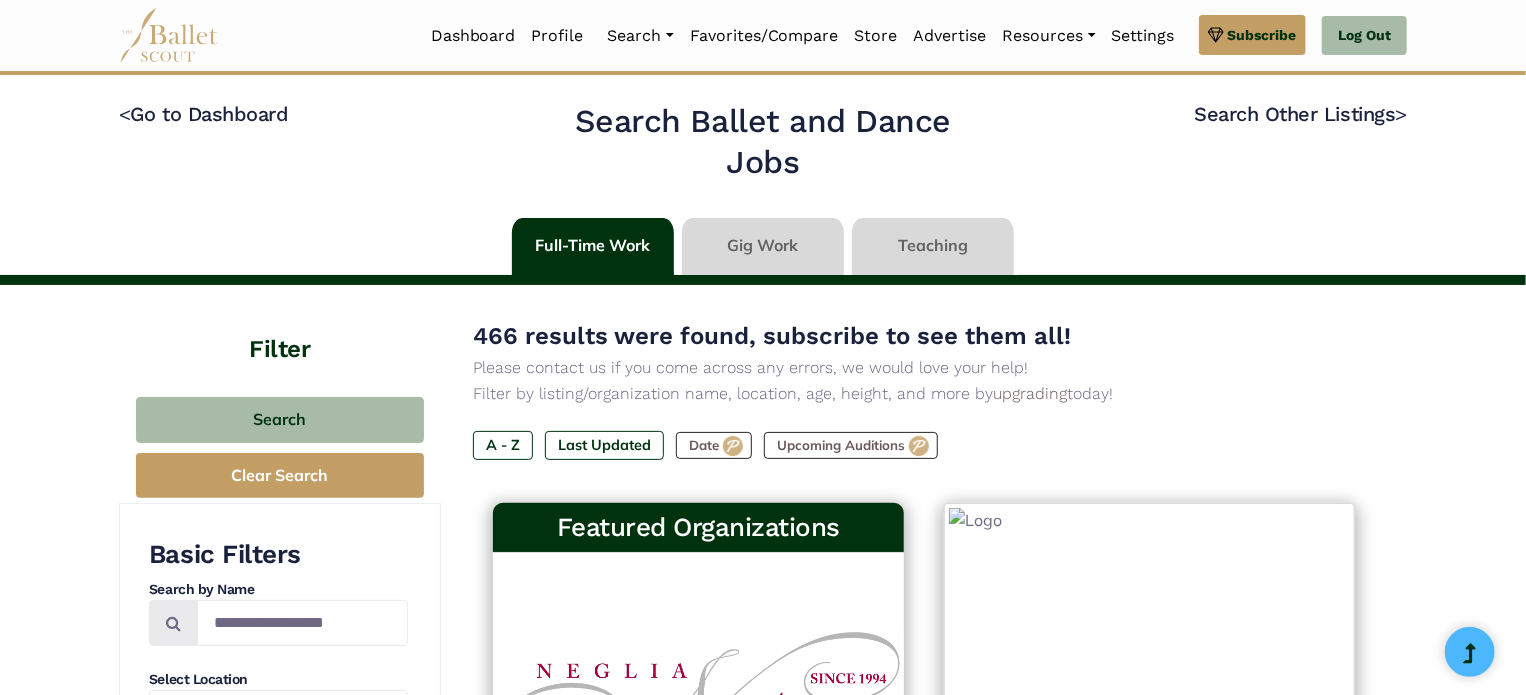 type on "******" 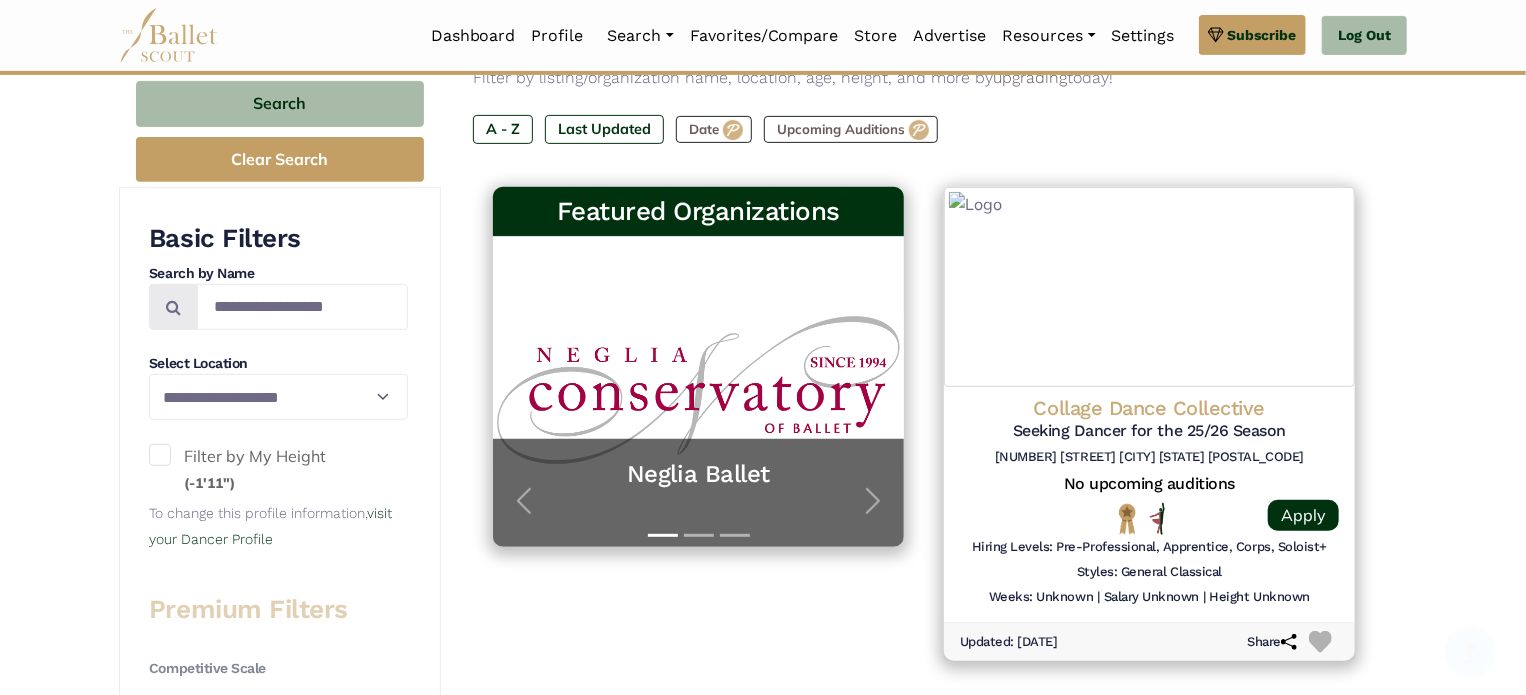scroll, scrollTop: 318, scrollLeft: 0, axis: vertical 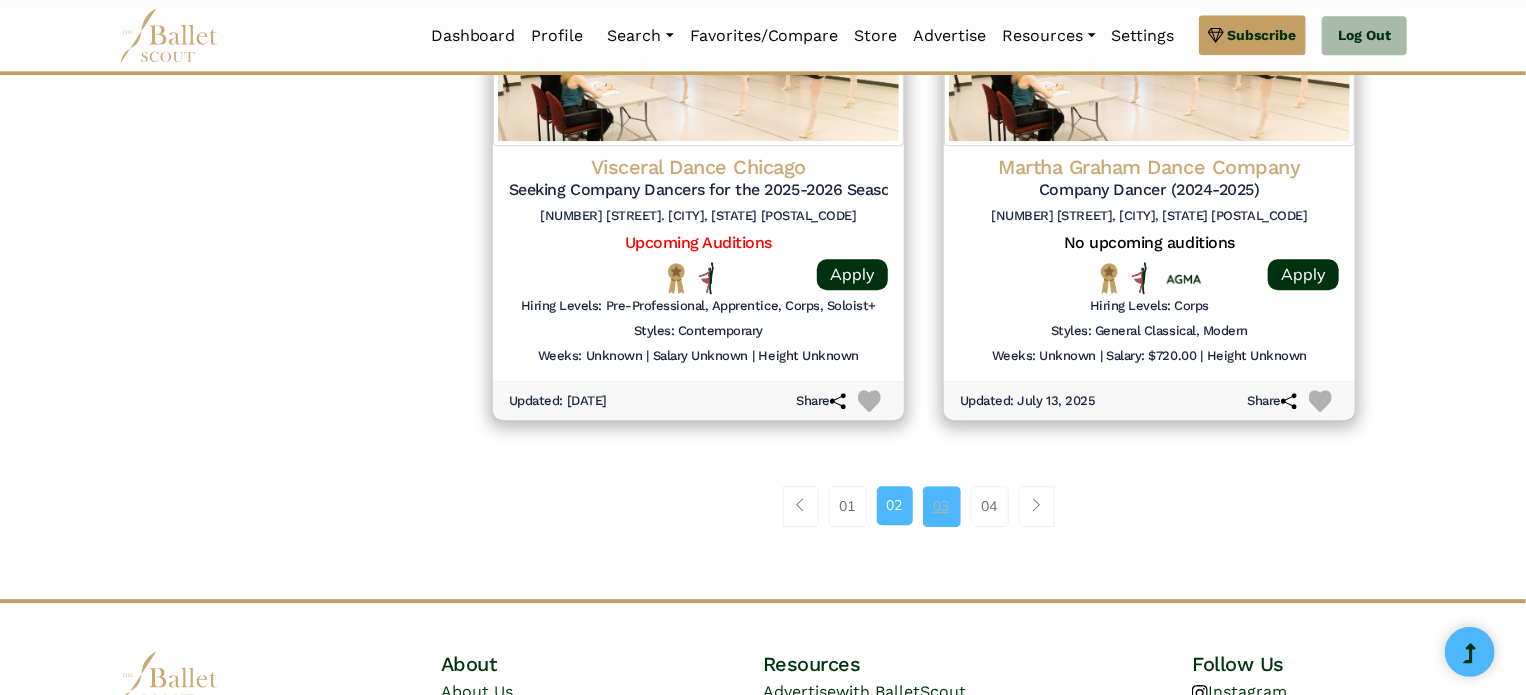 click on "03" at bounding box center (942, 506) 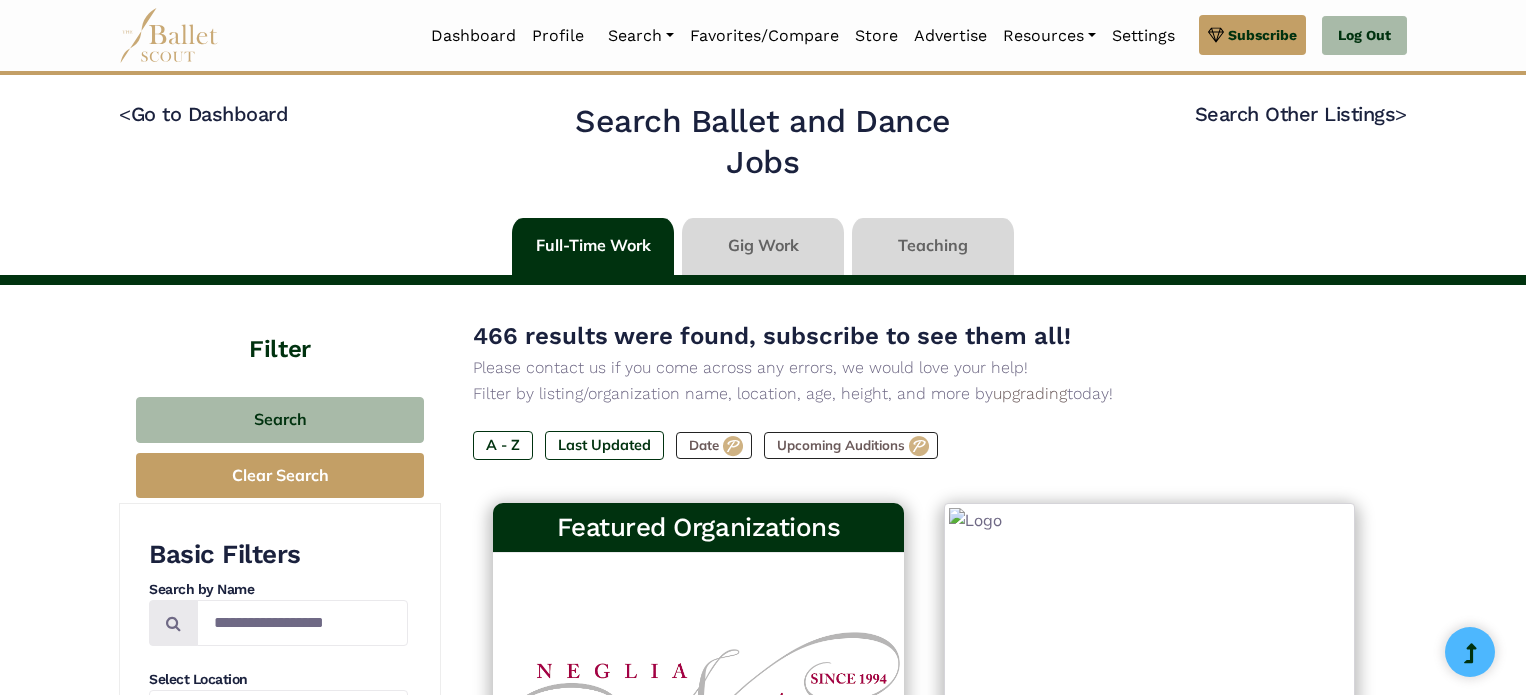scroll, scrollTop: 0, scrollLeft: 0, axis: both 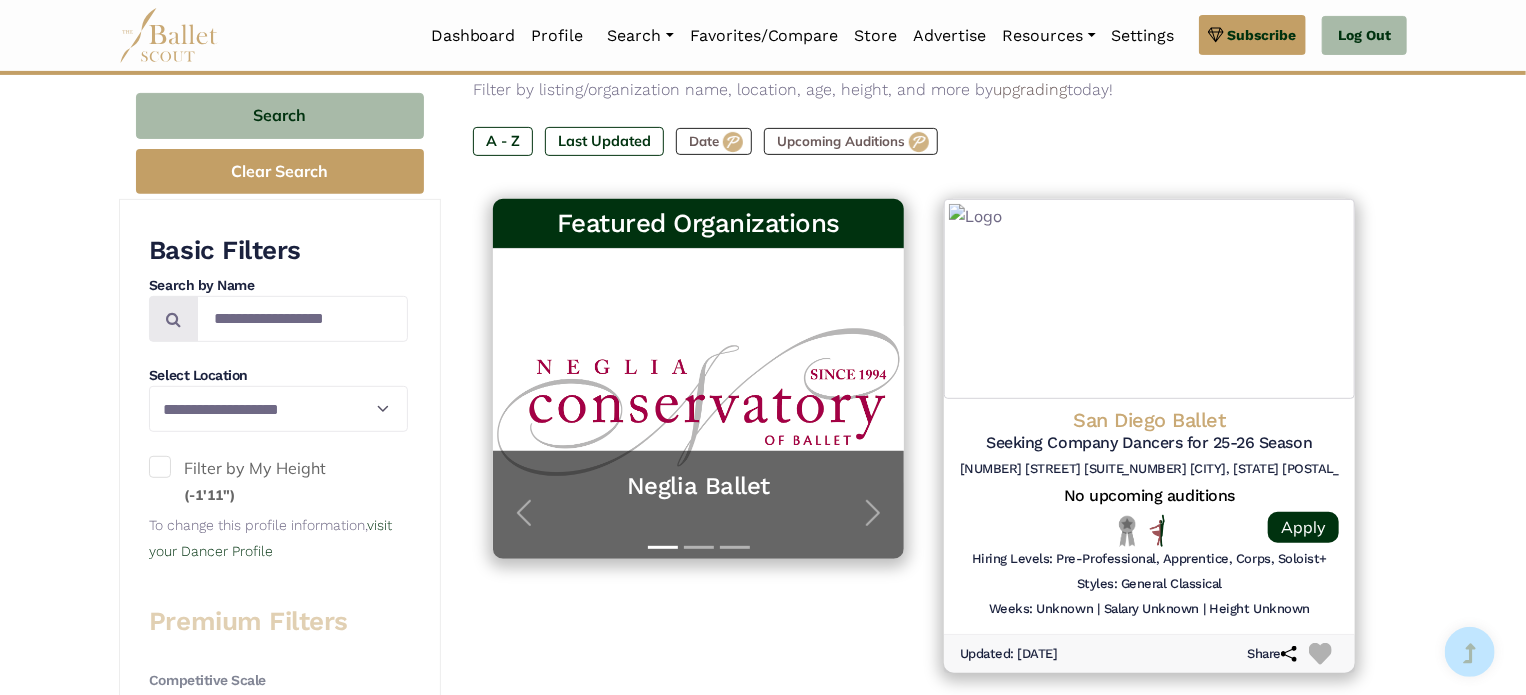type on "******" 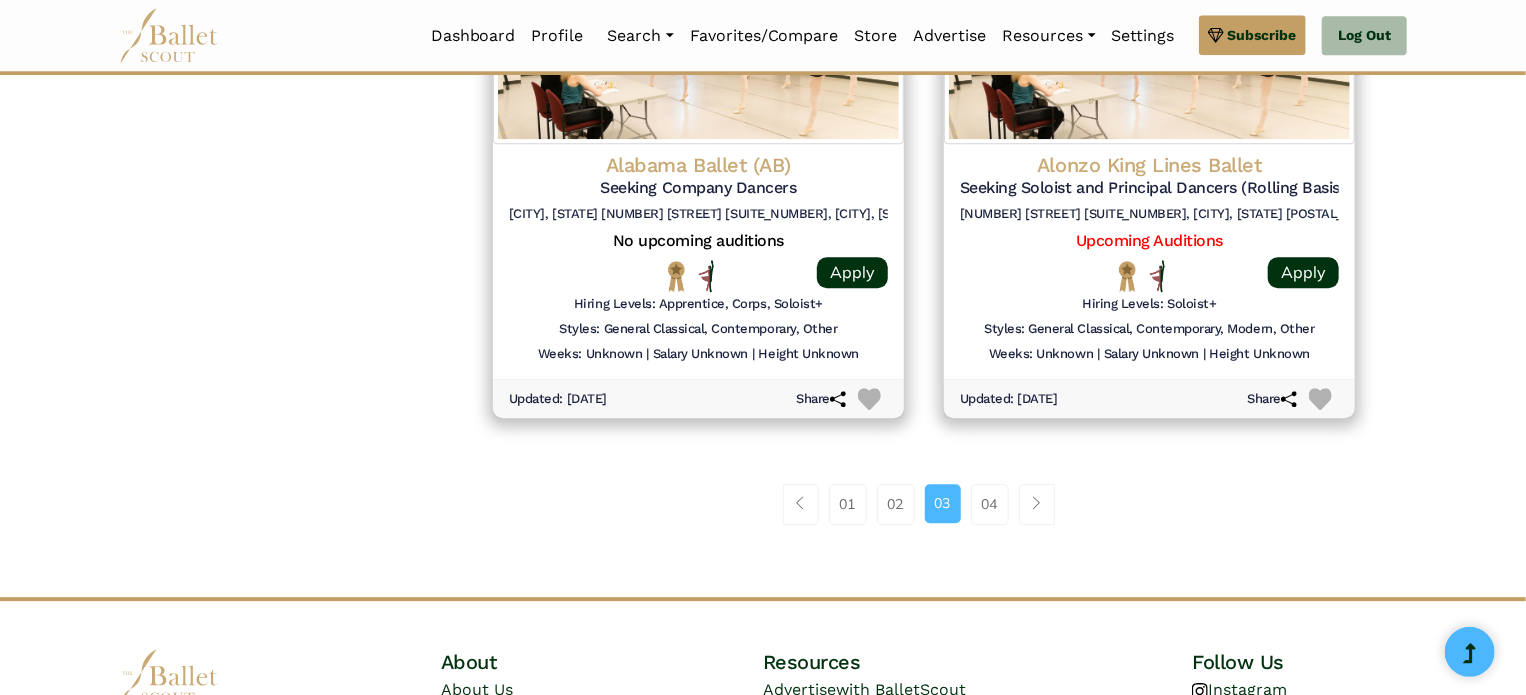 scroll, scrollTop: 2667, scrollLeft: 0, axis: vertical 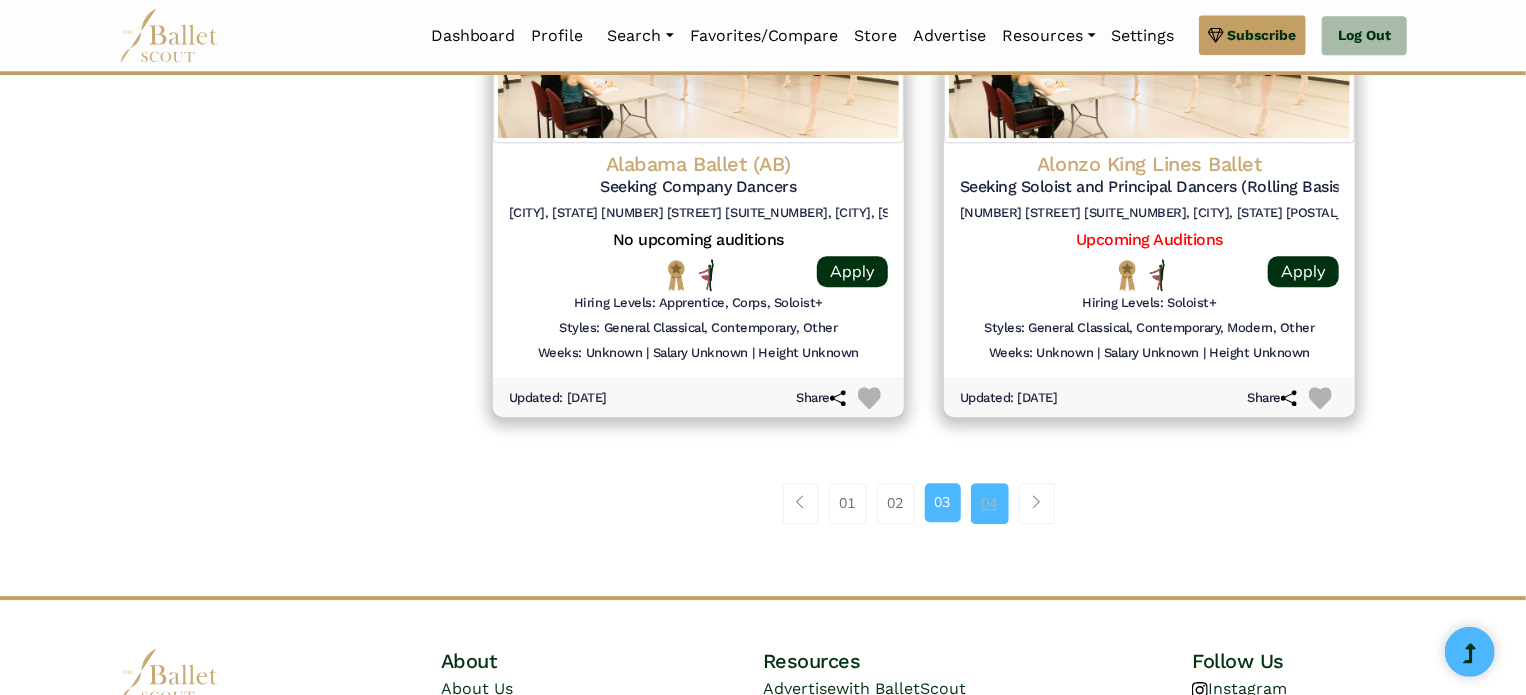click on "04" at bounding box center [990, 503] 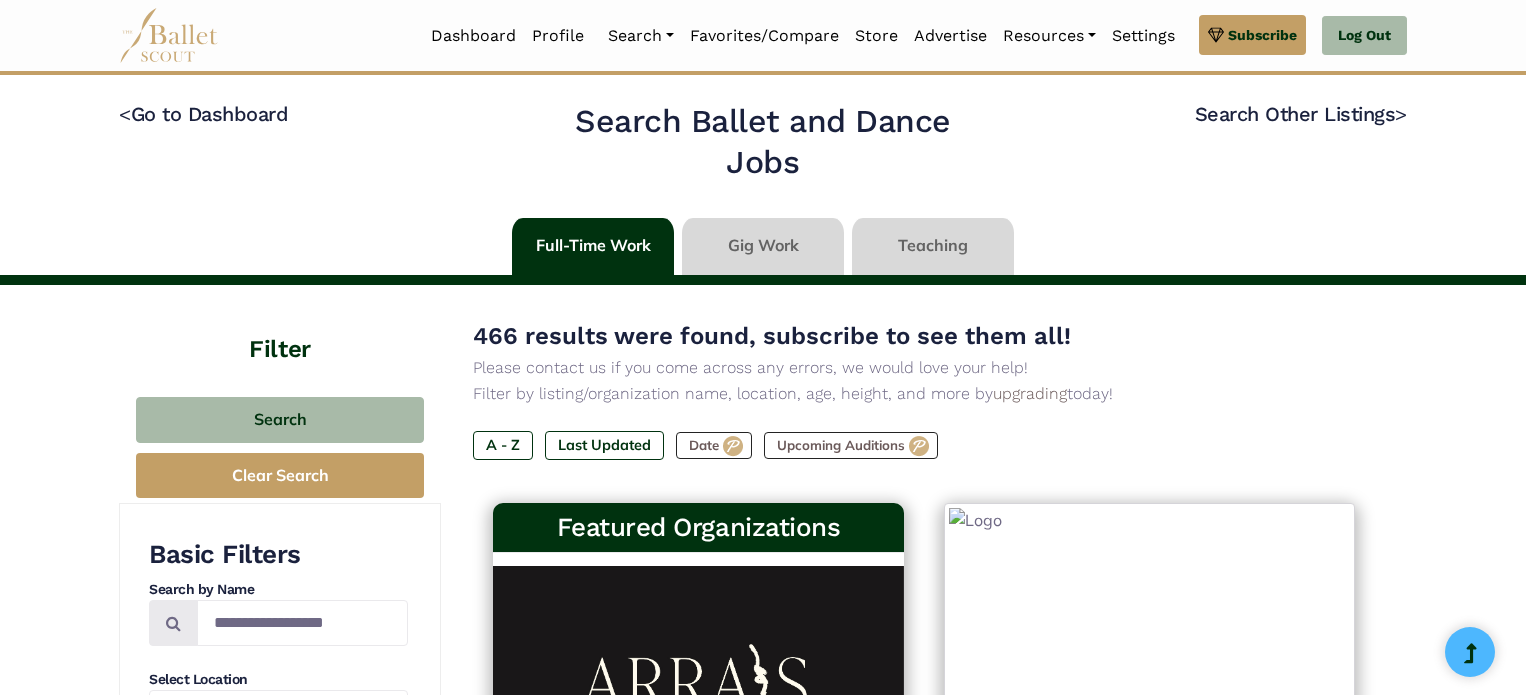 scroll, scrollTop: 0, scrollLeft: 0, axis: both 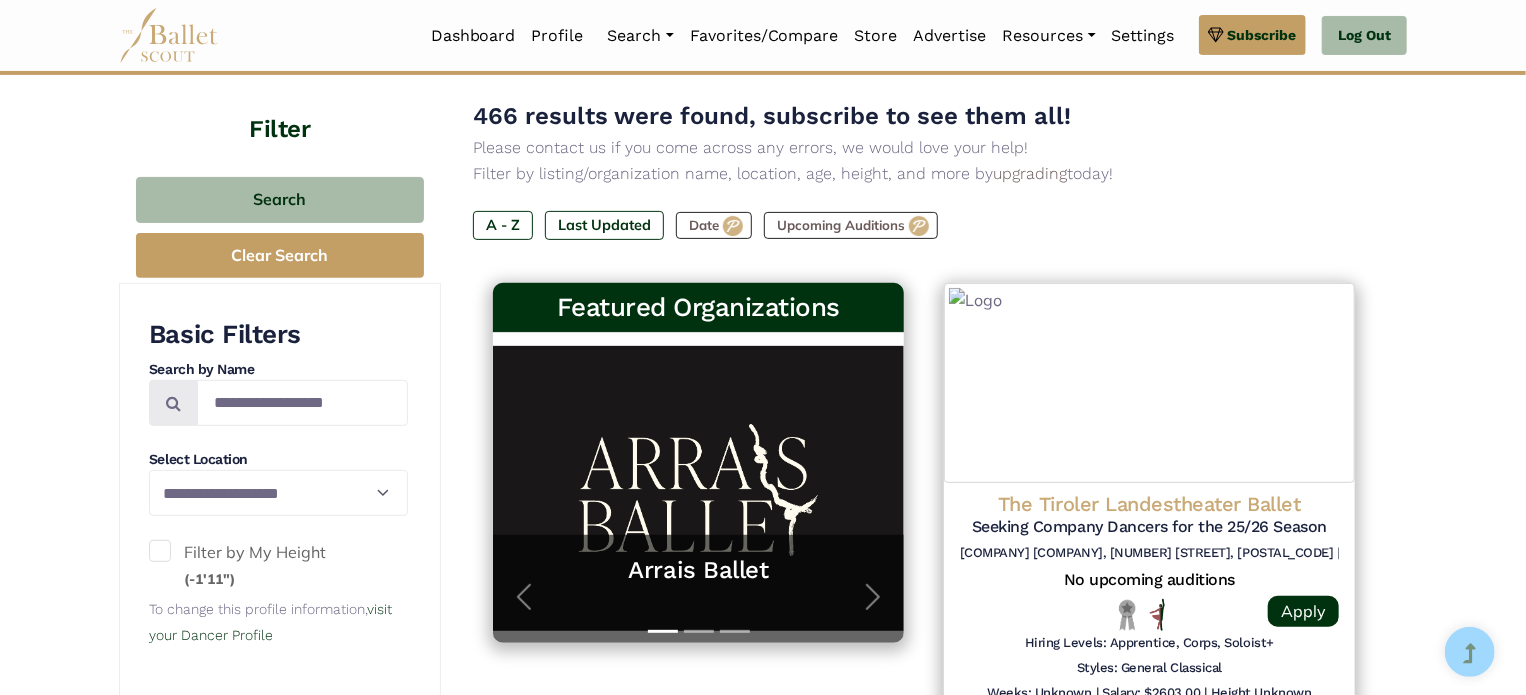 type on "******" 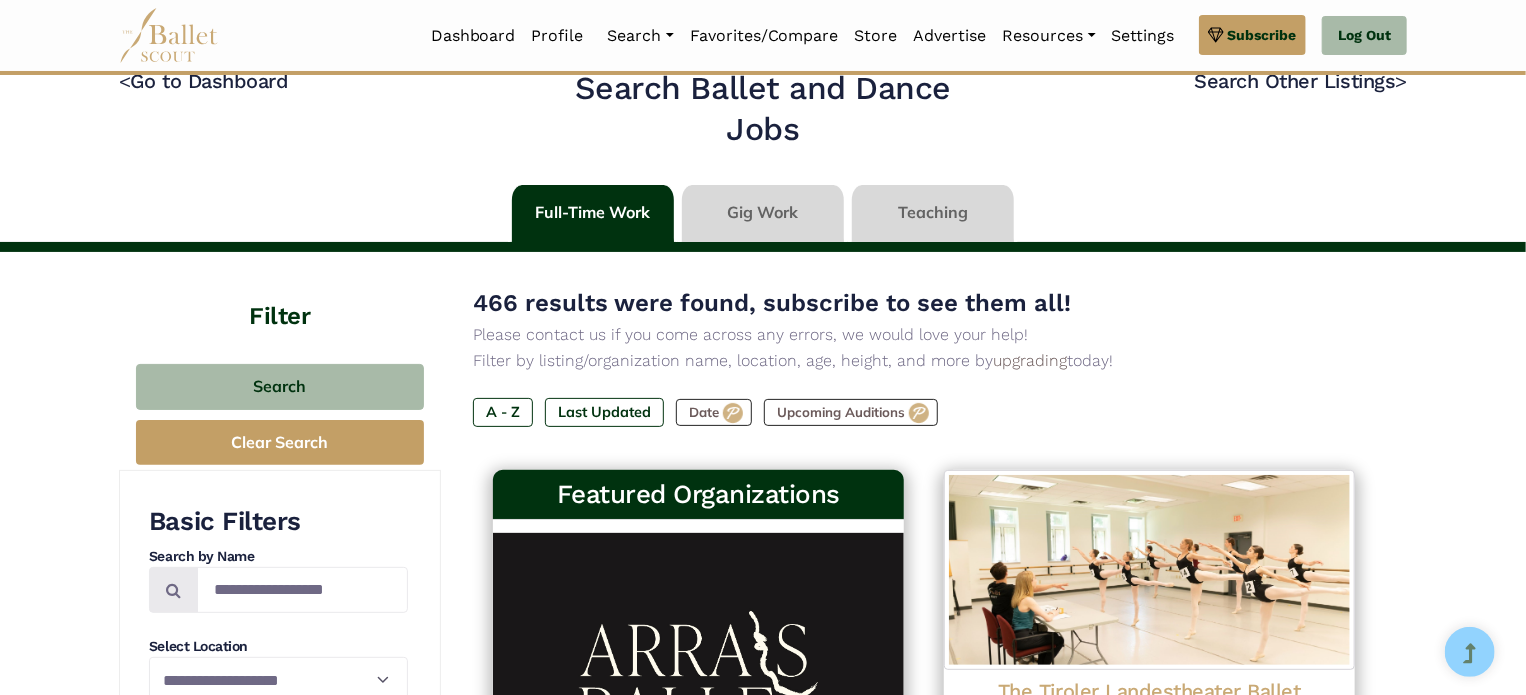 scroll, scrollTop: 0, scrollLeft: 0, axis: both 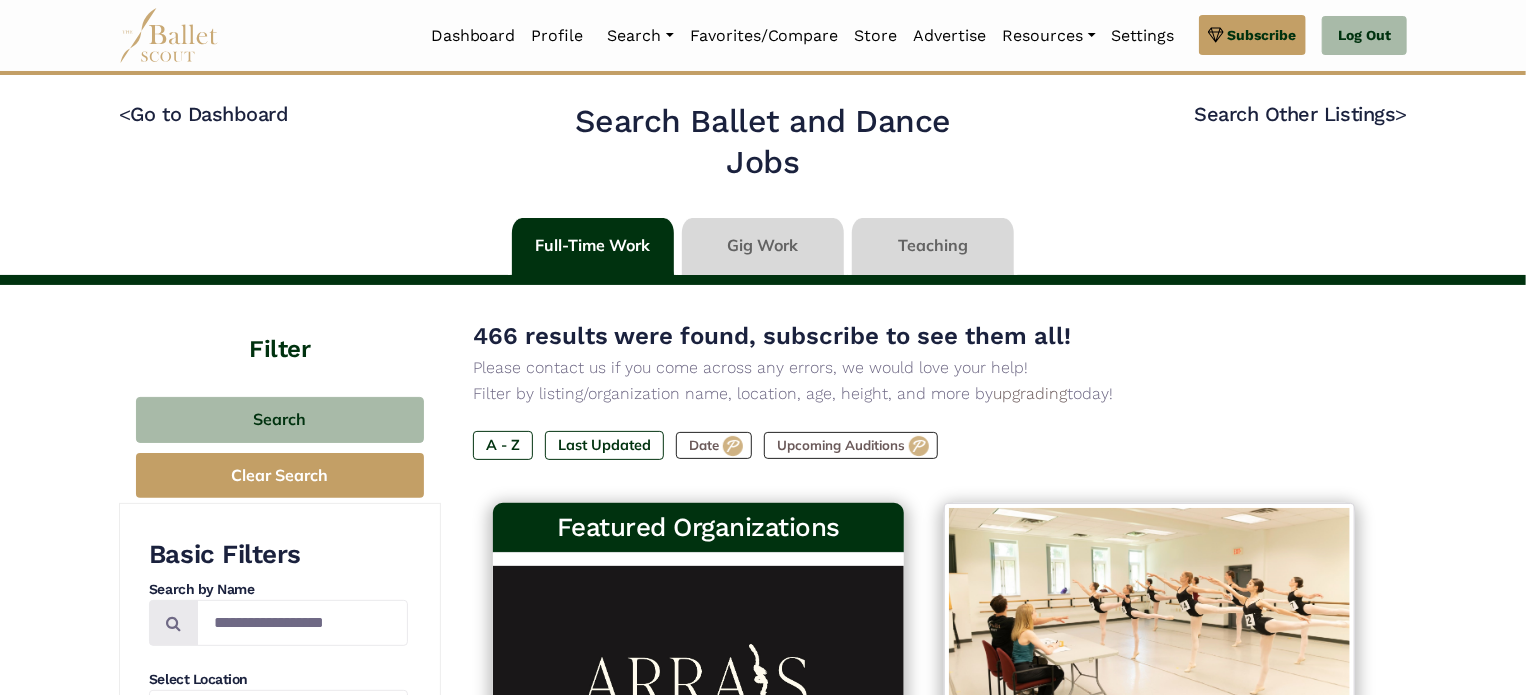 click at bounding box center [763, 246] 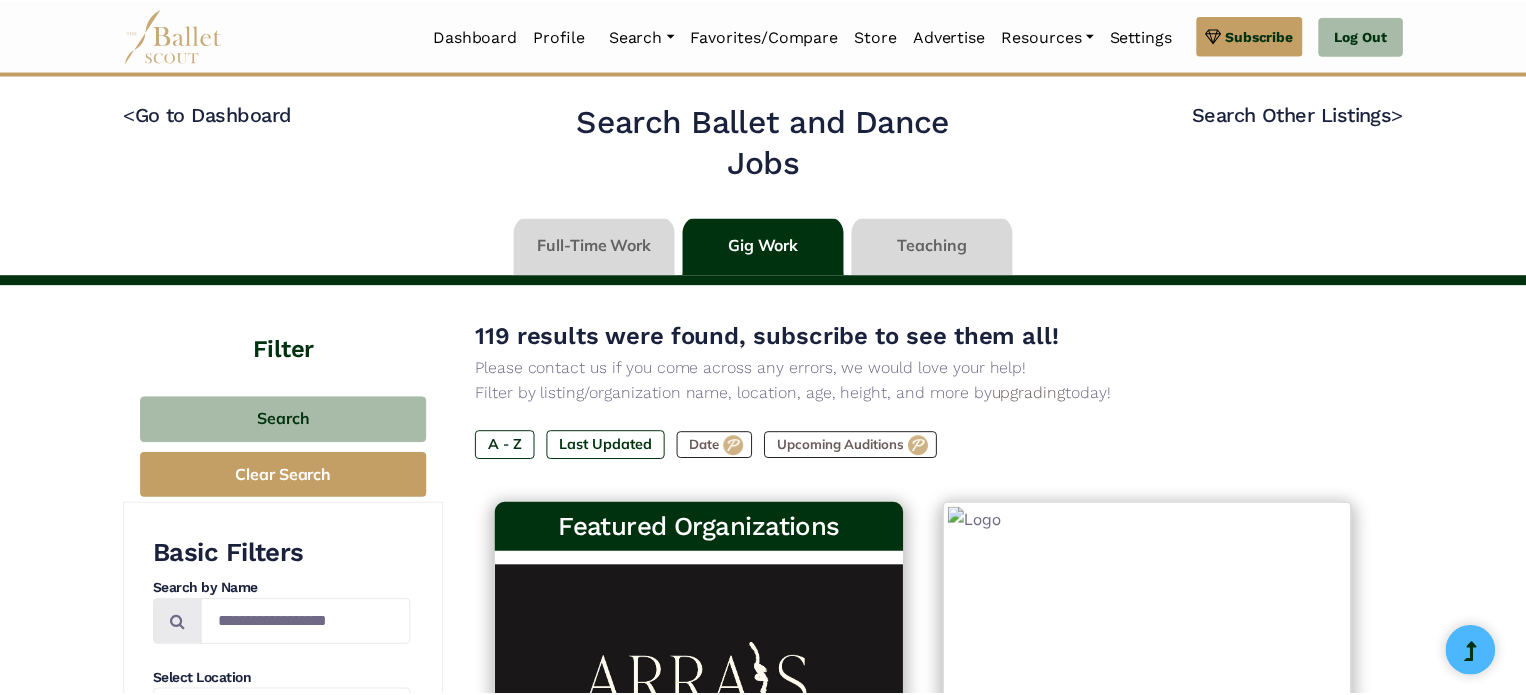 scroll, scrollTop: 0, scrollLeft: 0, axis: both 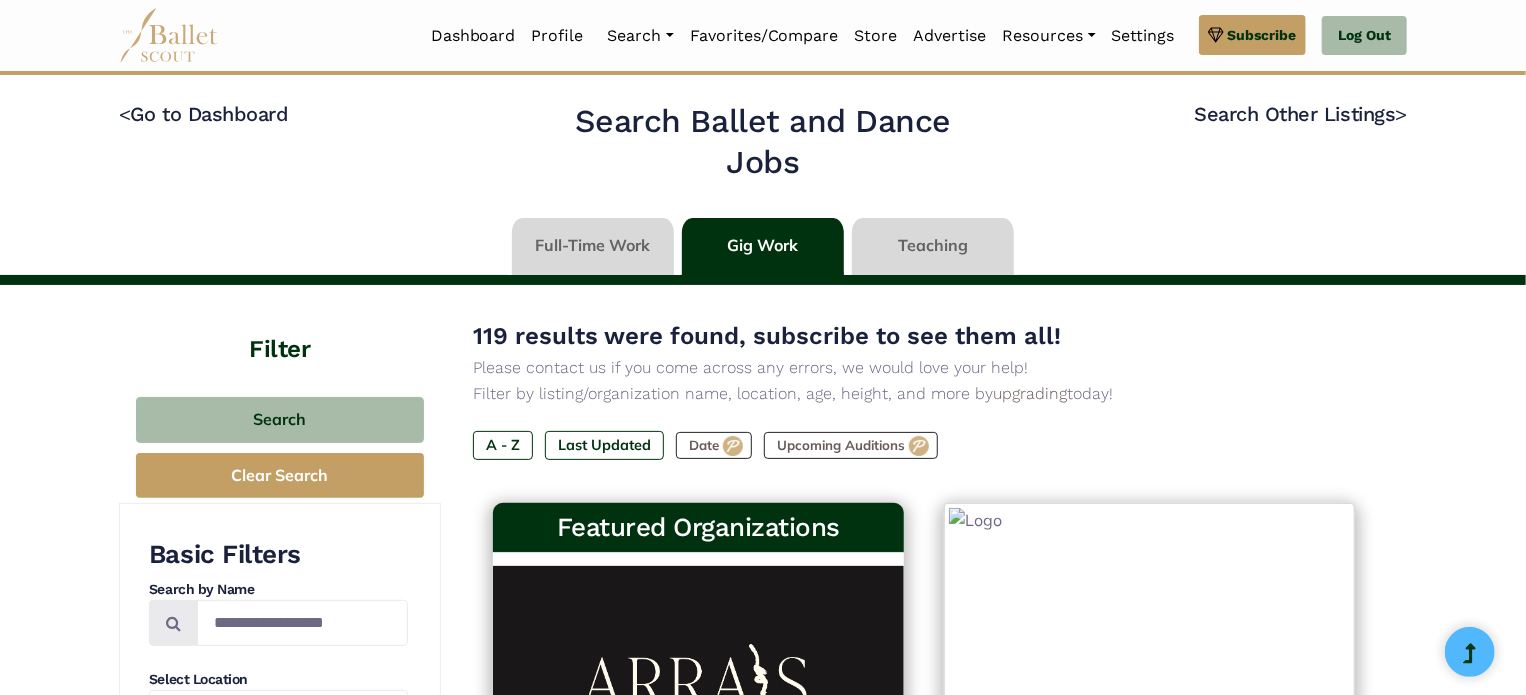 type on "******" 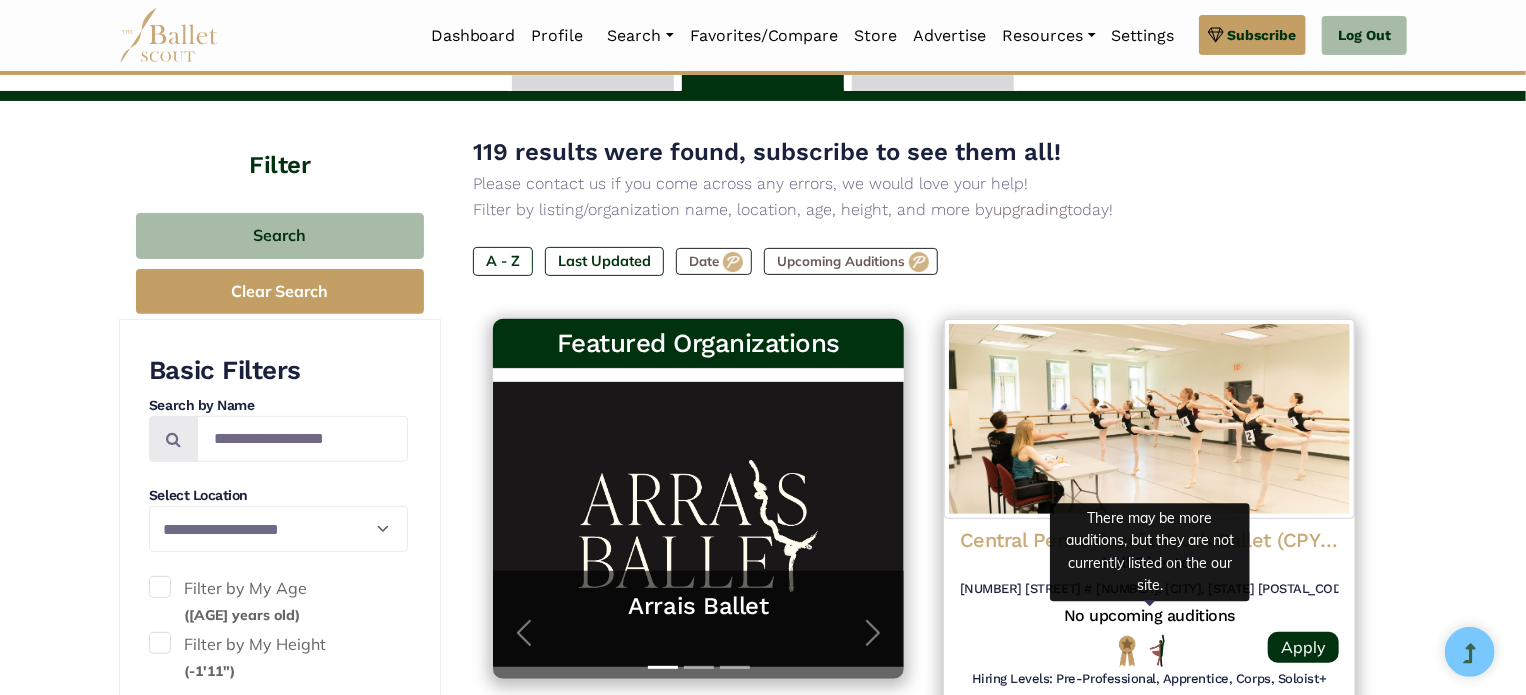 scroll, scrollTop: 0, scrollLeft: 0, axis: both 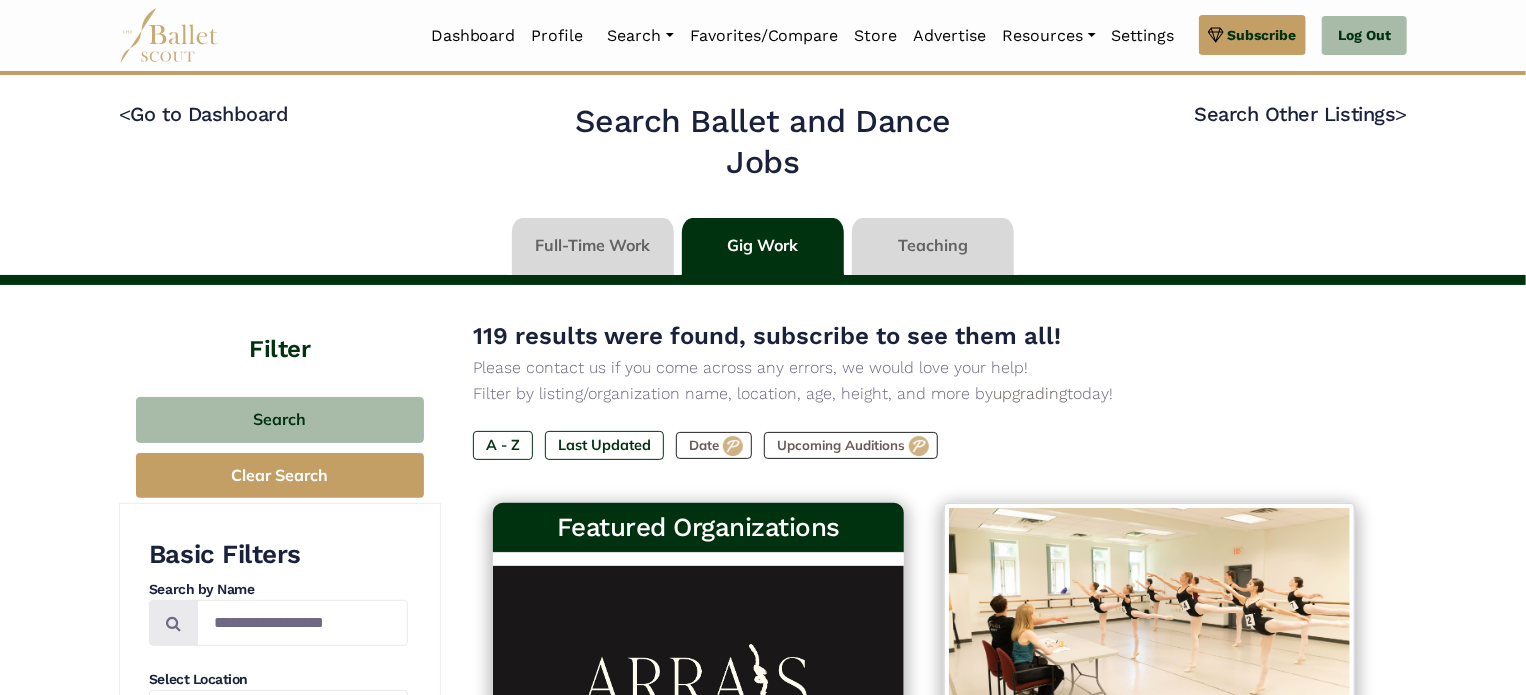 click at bounding box center (593, 246) 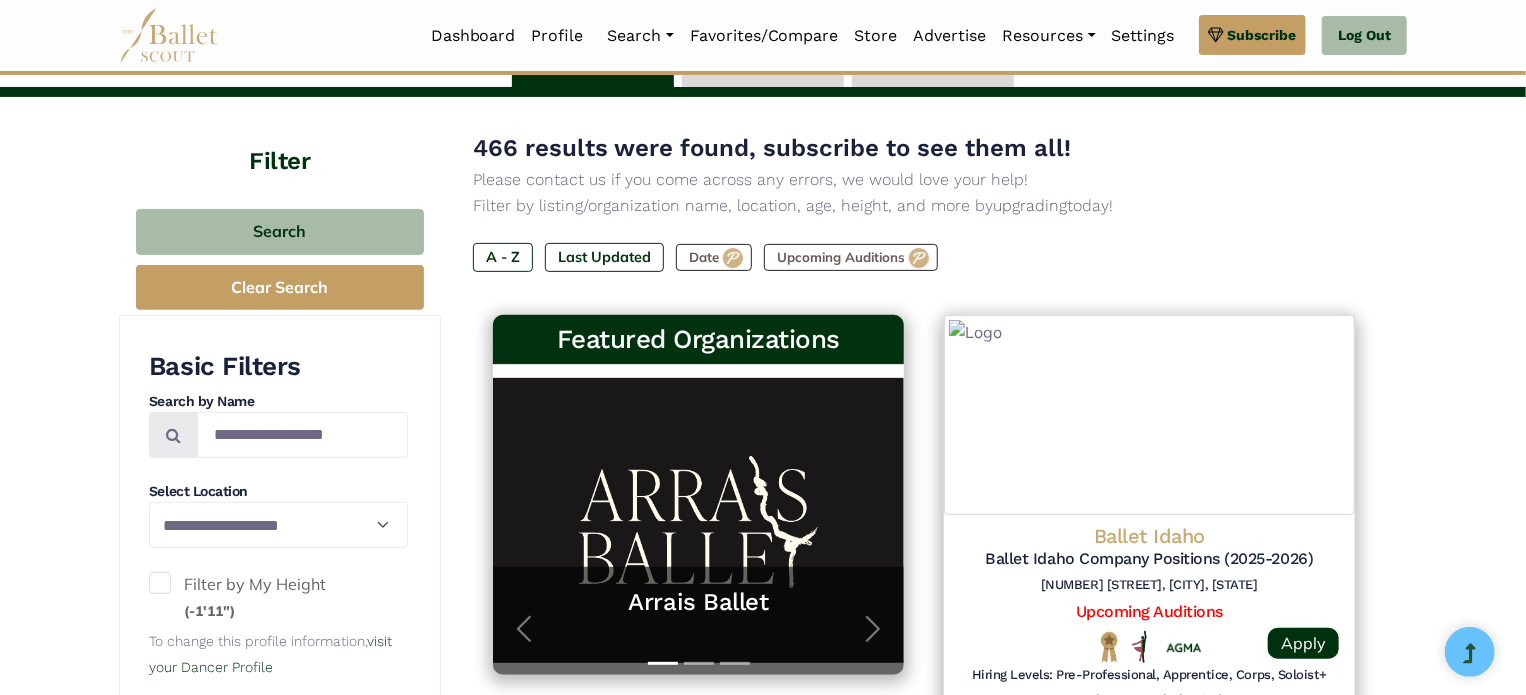 type on "******" 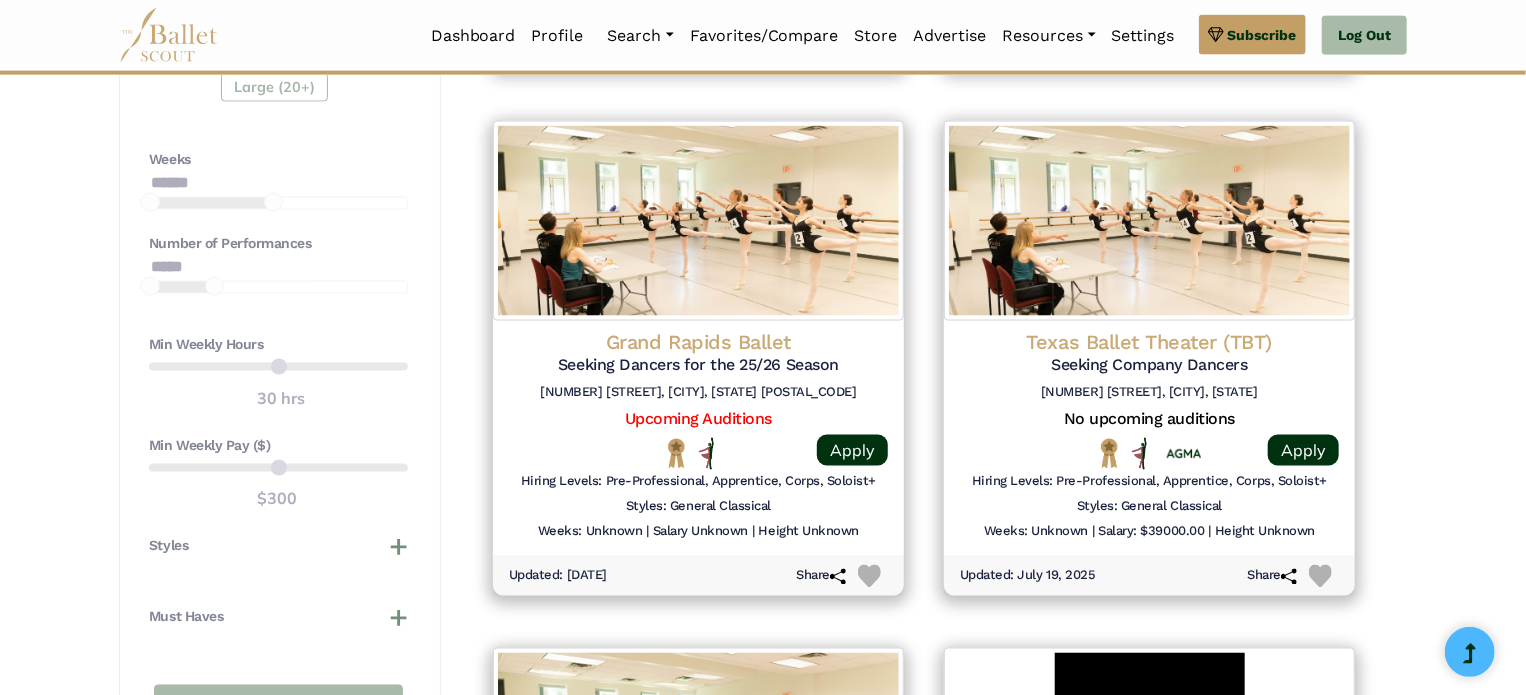 scroll, scrollTop: 1460, scrollLeft: 0, axis: vertical 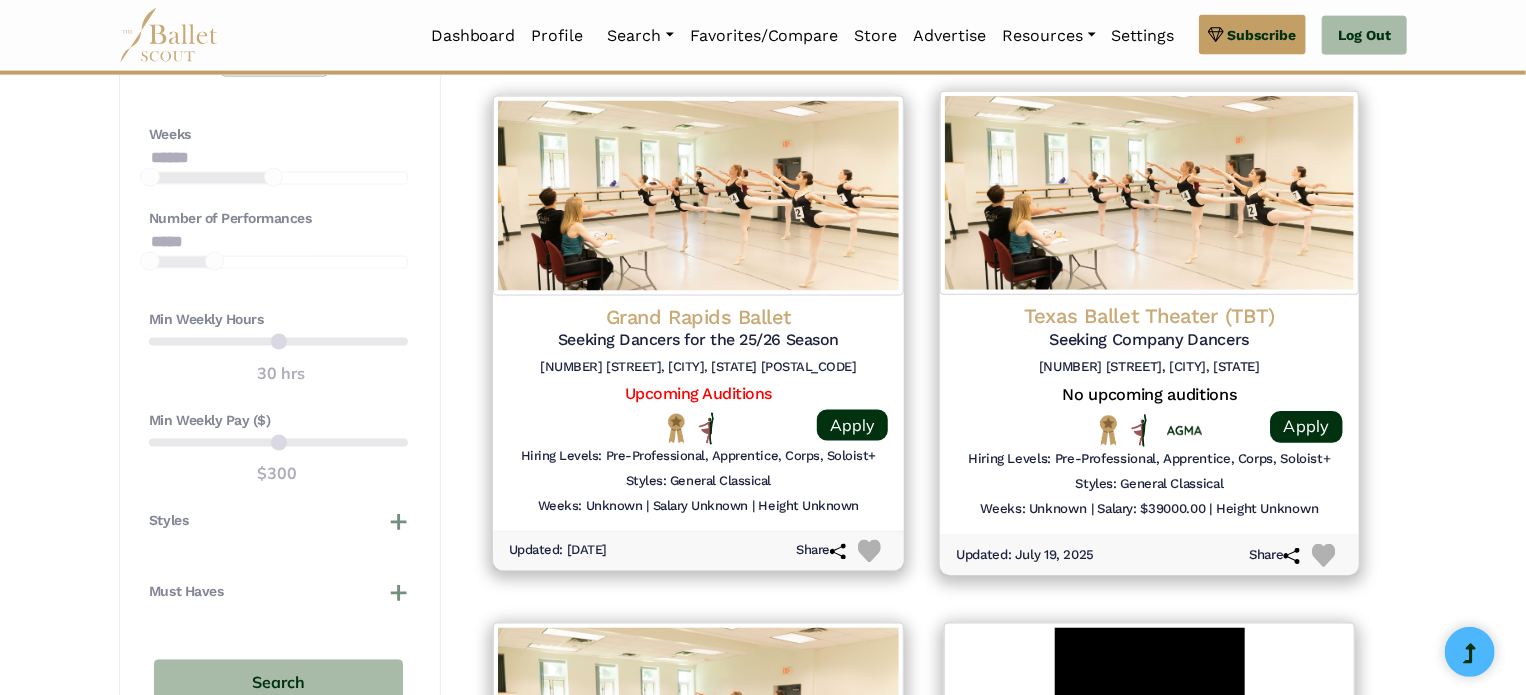 click on "Seeking Company Dancers" at bounding box center (1149, -713) 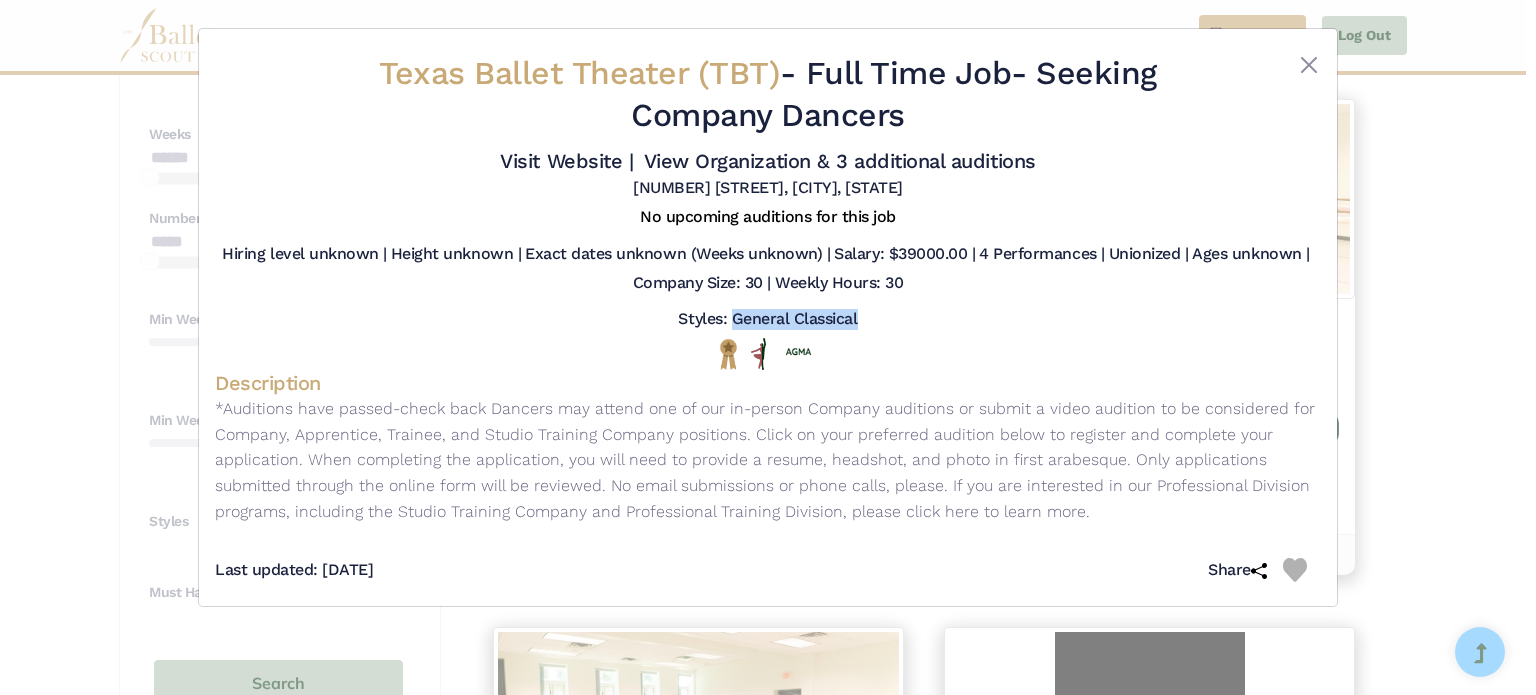 drag, startPoint x: 732, startPoint y: 324, endPoint x: 898, endPoint y: 335, distance: 166.36406 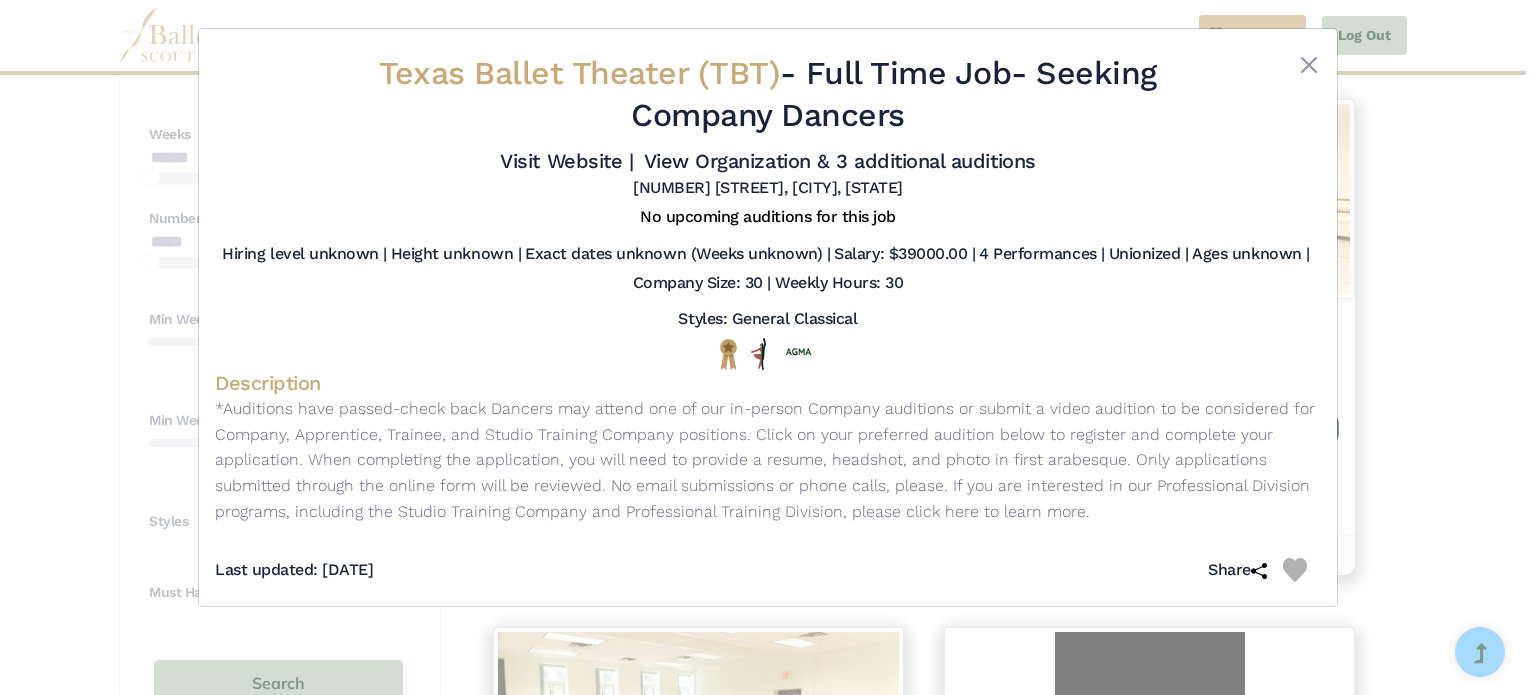 click on "Salary: $39000.00 |" at bounding box center [904, 254] 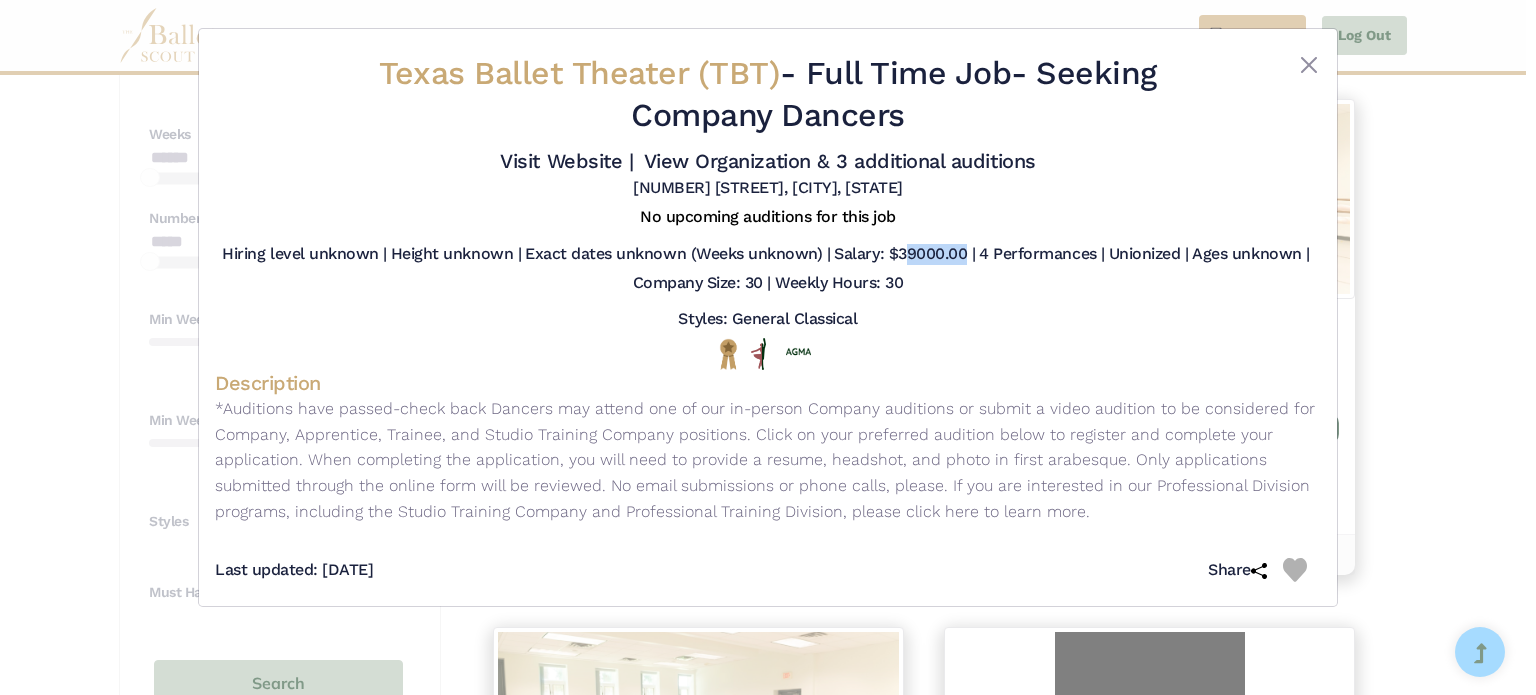 drag, startPoint x: 896, startPoint y: 255, endPoint x: 957, endPoint y: 242, distance: 62.369865 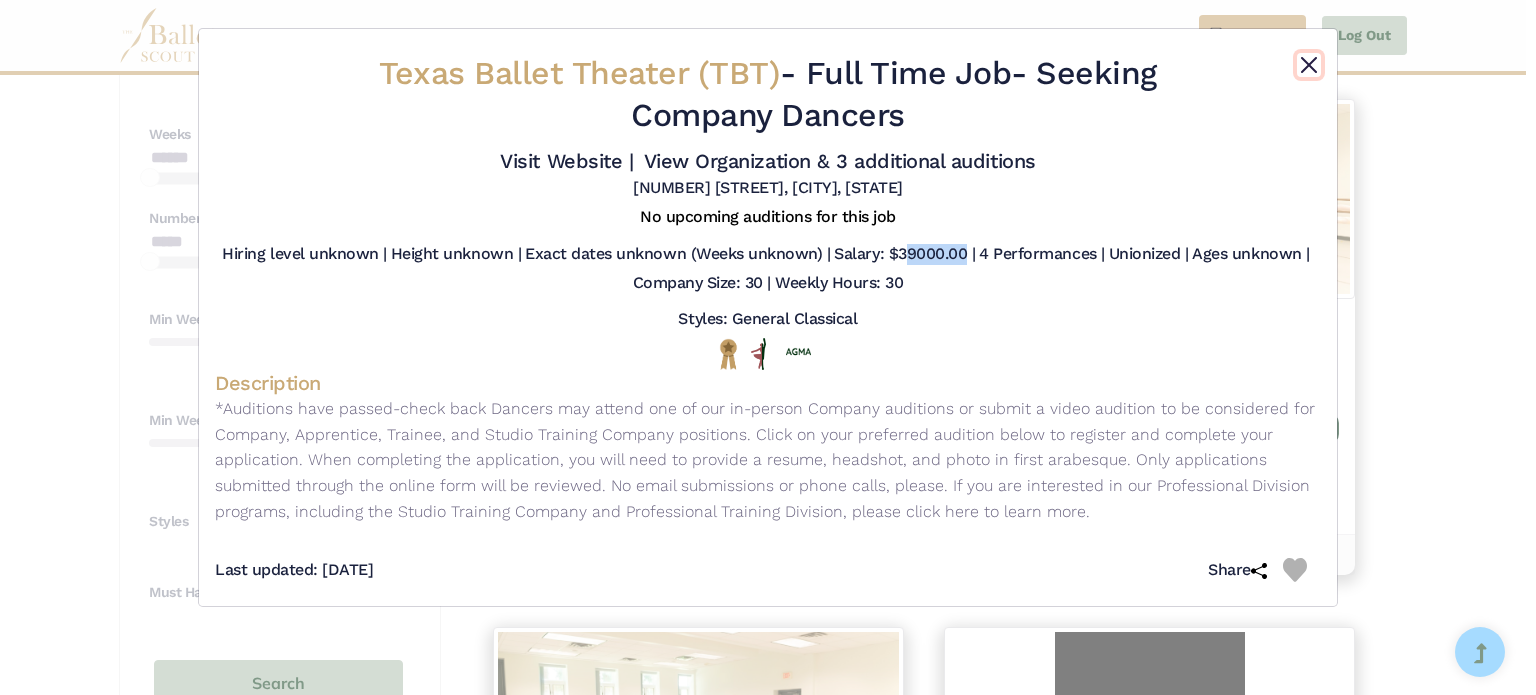 click at bounding box center (1309, 65) 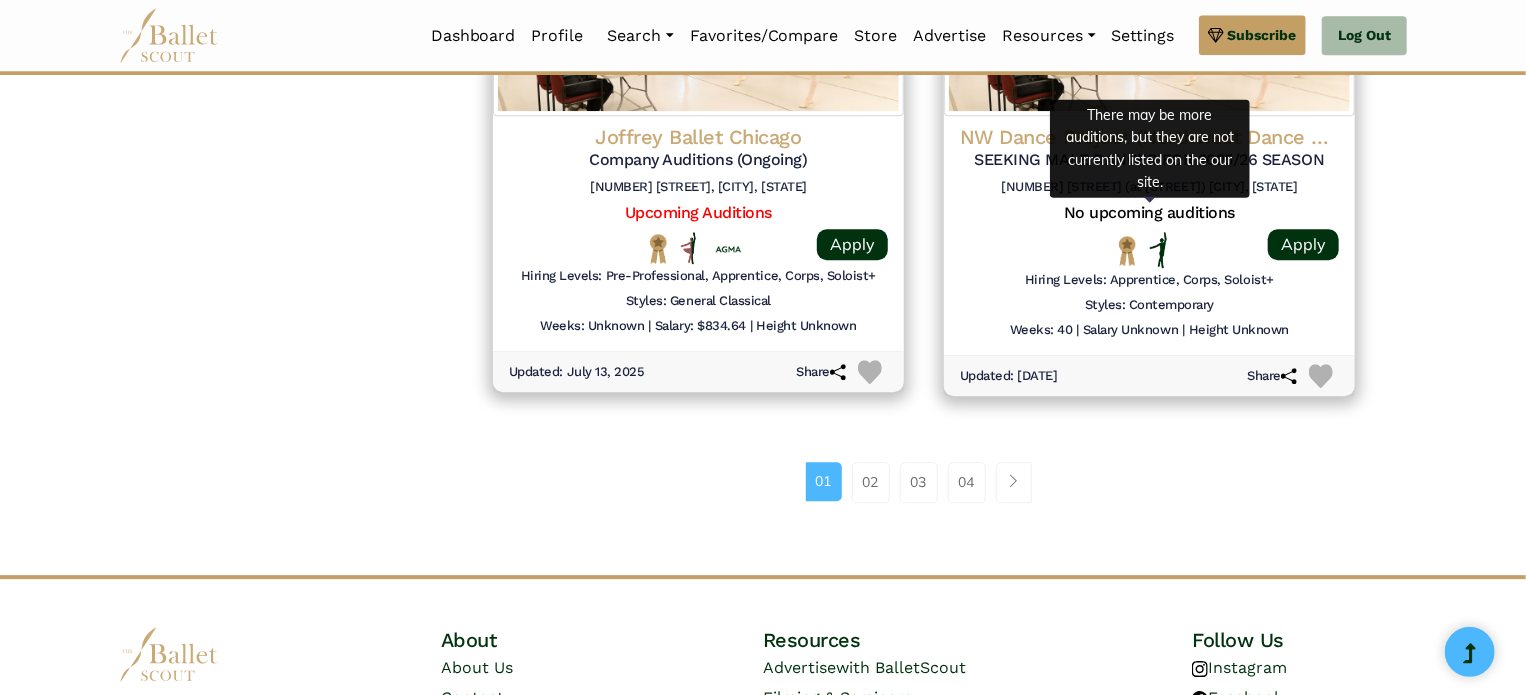 scroll, scrollTop: 2712, scrollLeft: 0, axis: vertical 